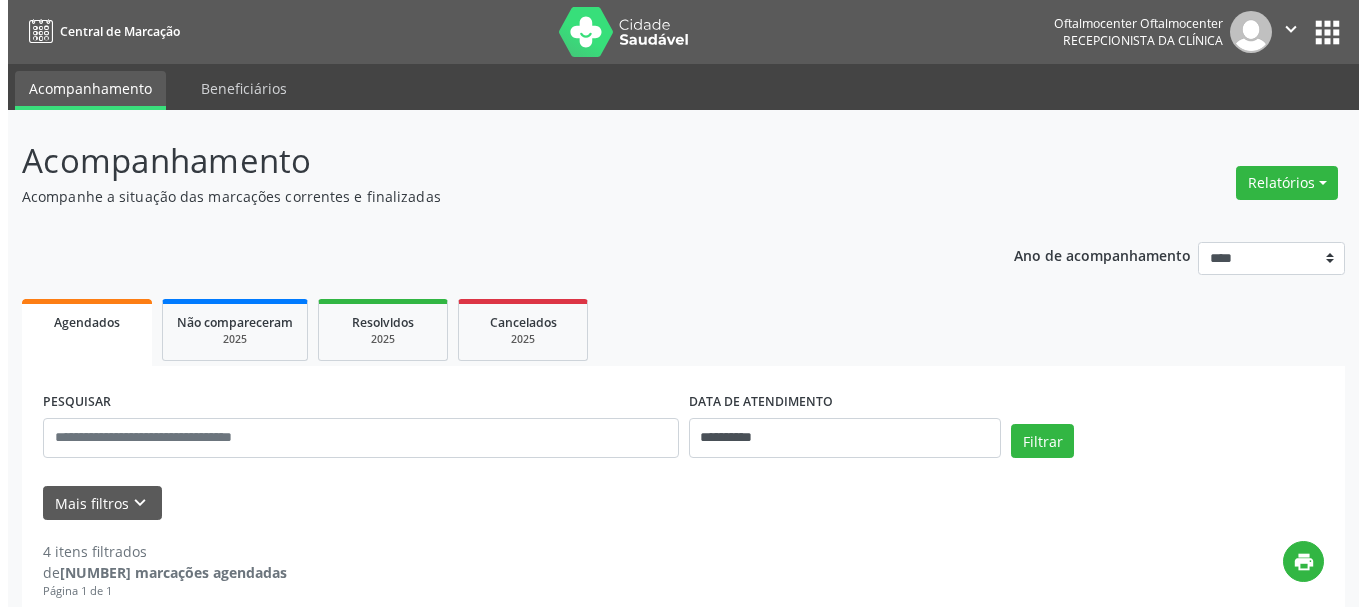 scroll, scrollTop: 0, scrollLeft: 0, axis: both 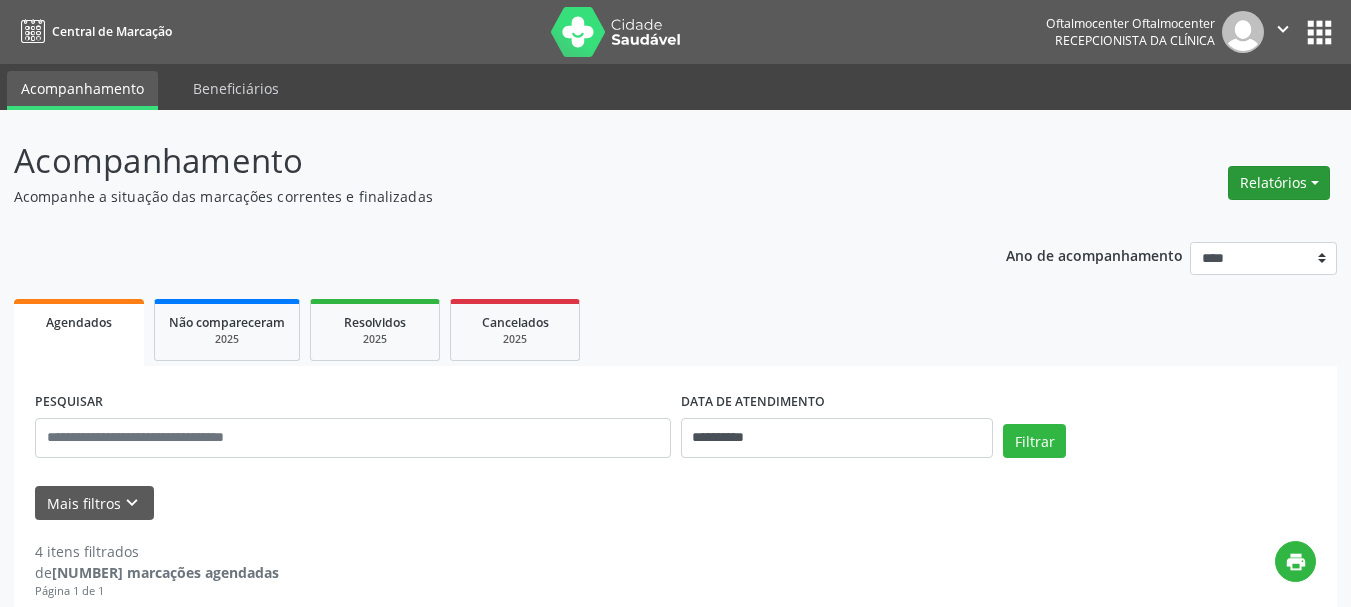 click on "Relatórios" at bounding box center (1279, 183) 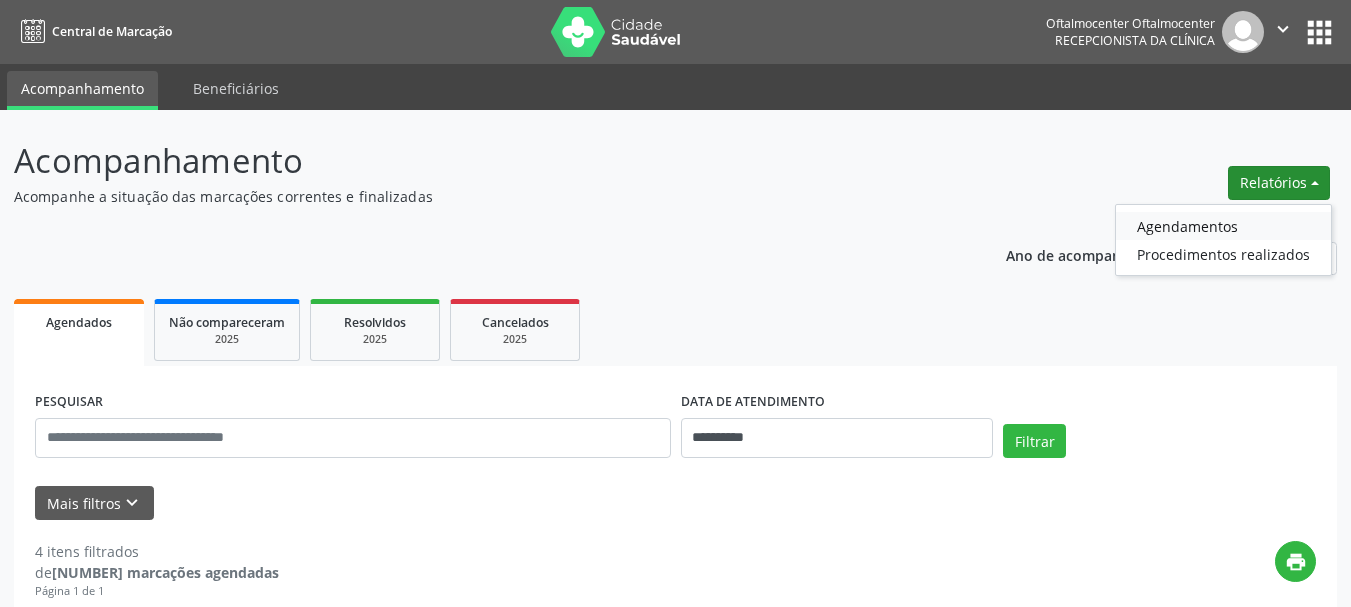click on "Agendamentos" at bounding box center (1223, 226) 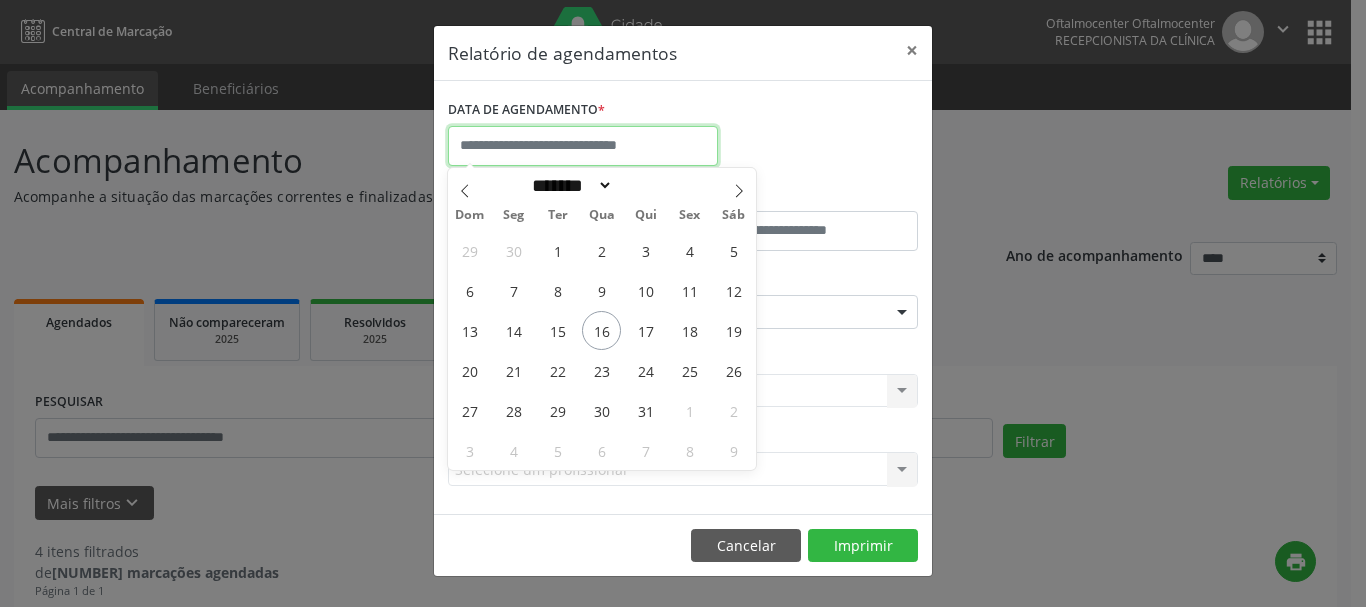 click at bounding box center [583, 146] 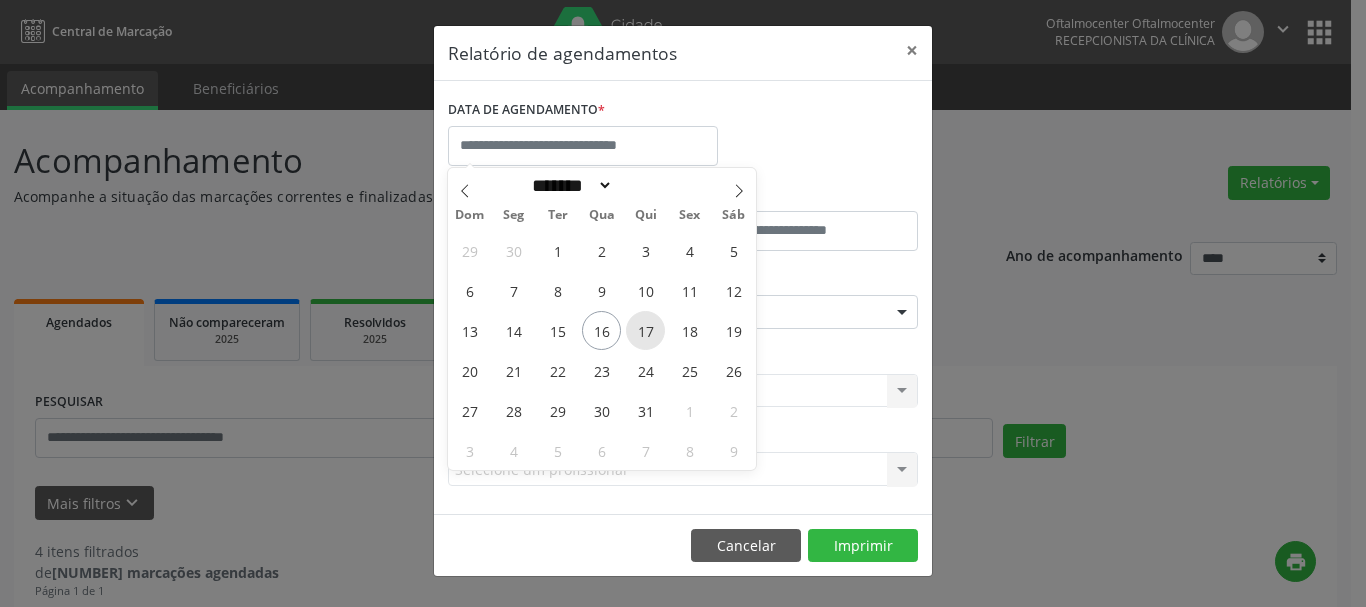 click on "17" at bounding box center [645, 330] 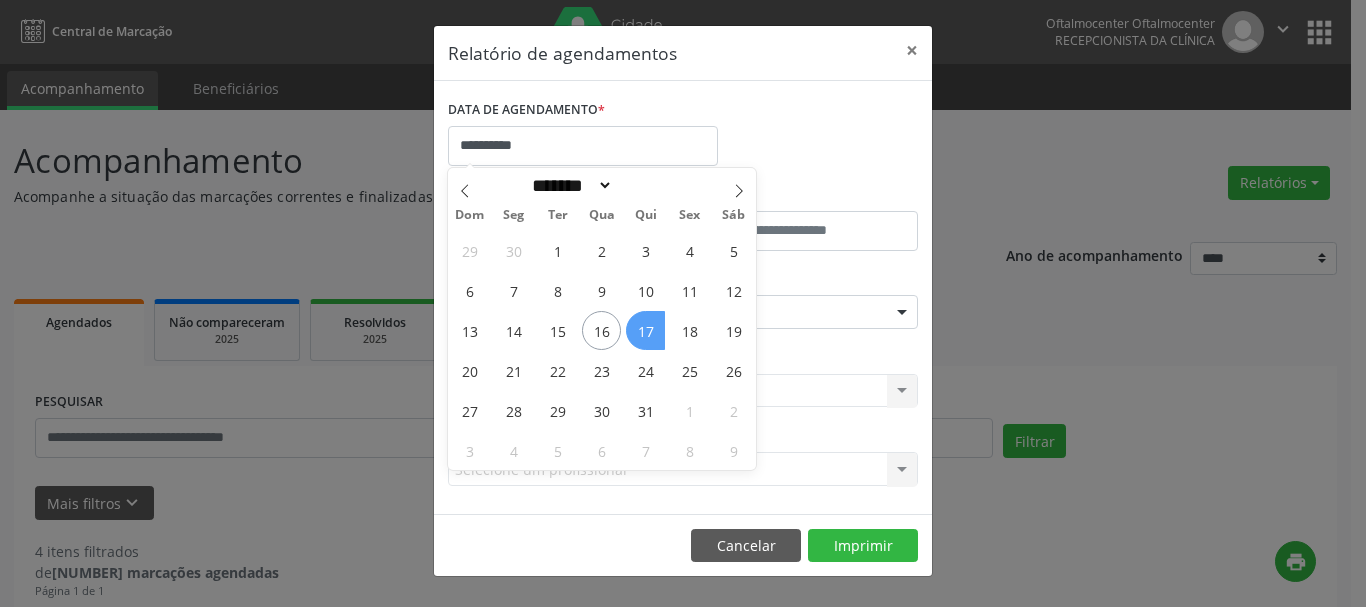 click on "17" at bounding box center [645, 330] 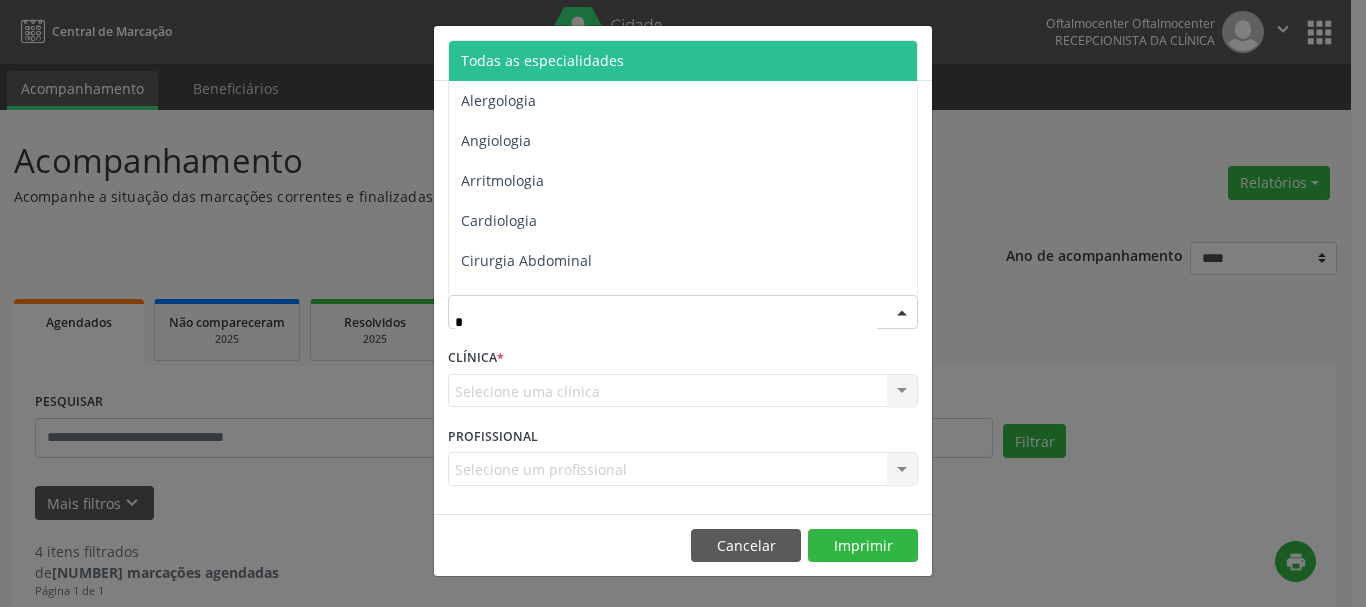 type on "**" 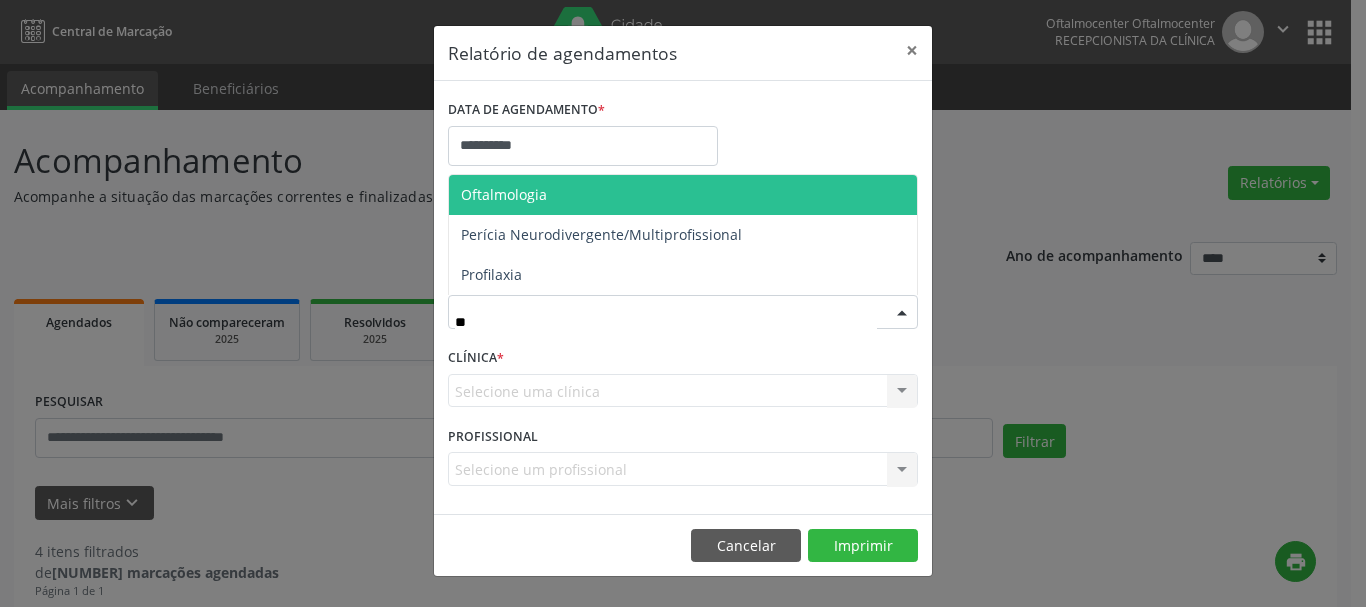 click on "Oftalmologia" at bounding box center (504, 194) 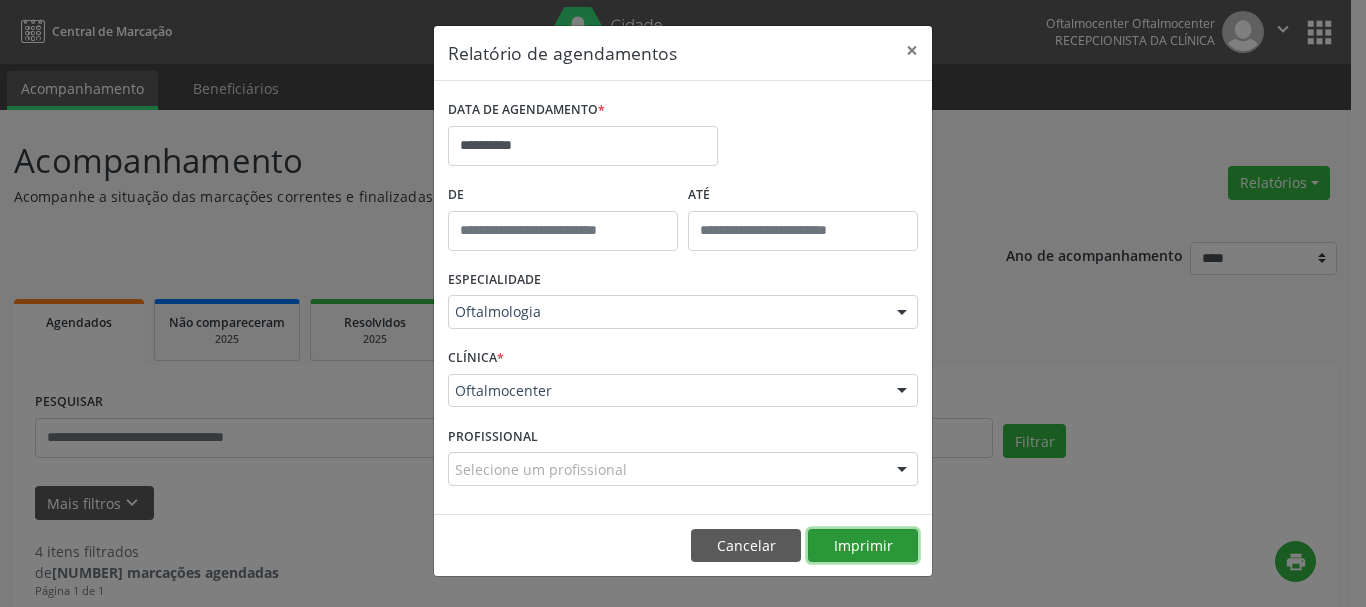 click on "Imprimir" at bounding box center (863, 546) 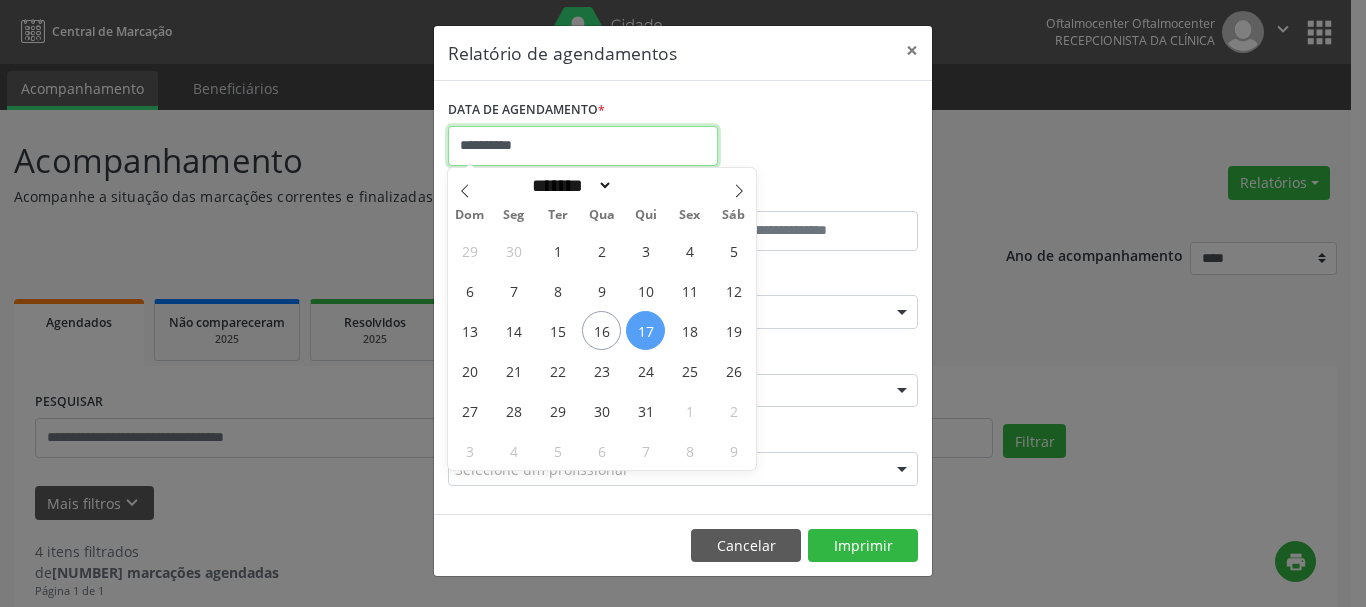 click on "**********" at bounding box center (583, 146) 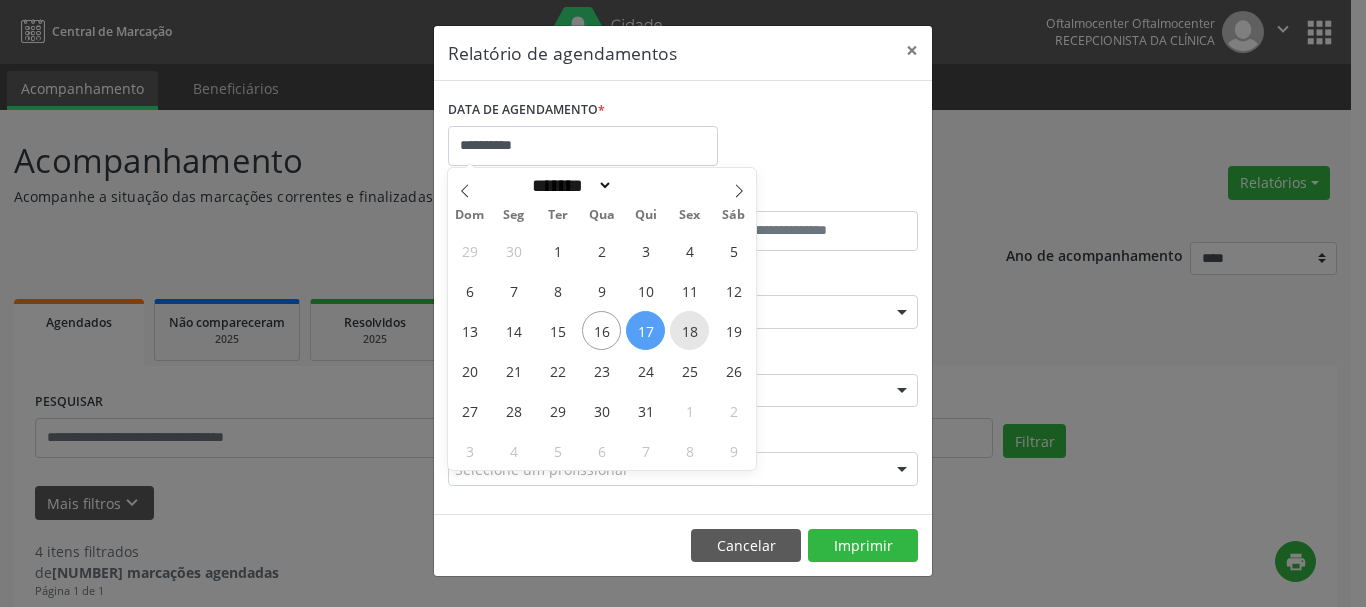 click on "18" at bounding box center [689, 330] 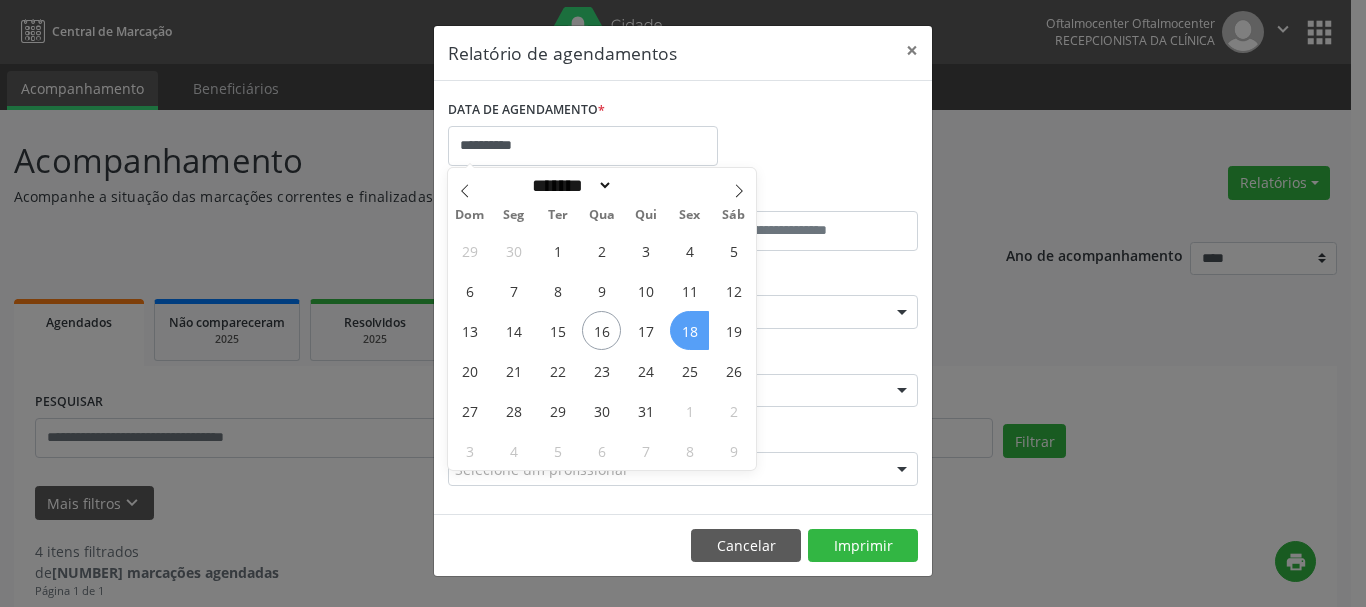 click on "18" at bounding box center (689, 330) 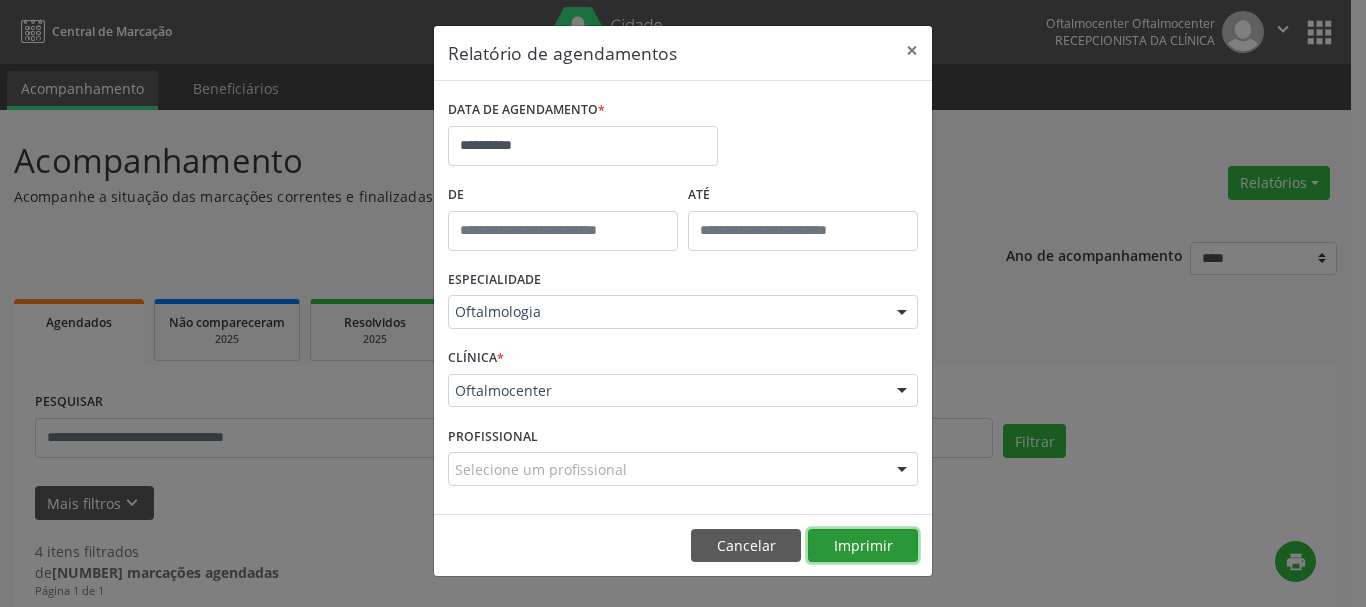 click on "Imprimir" at bounding box center [863, 546] 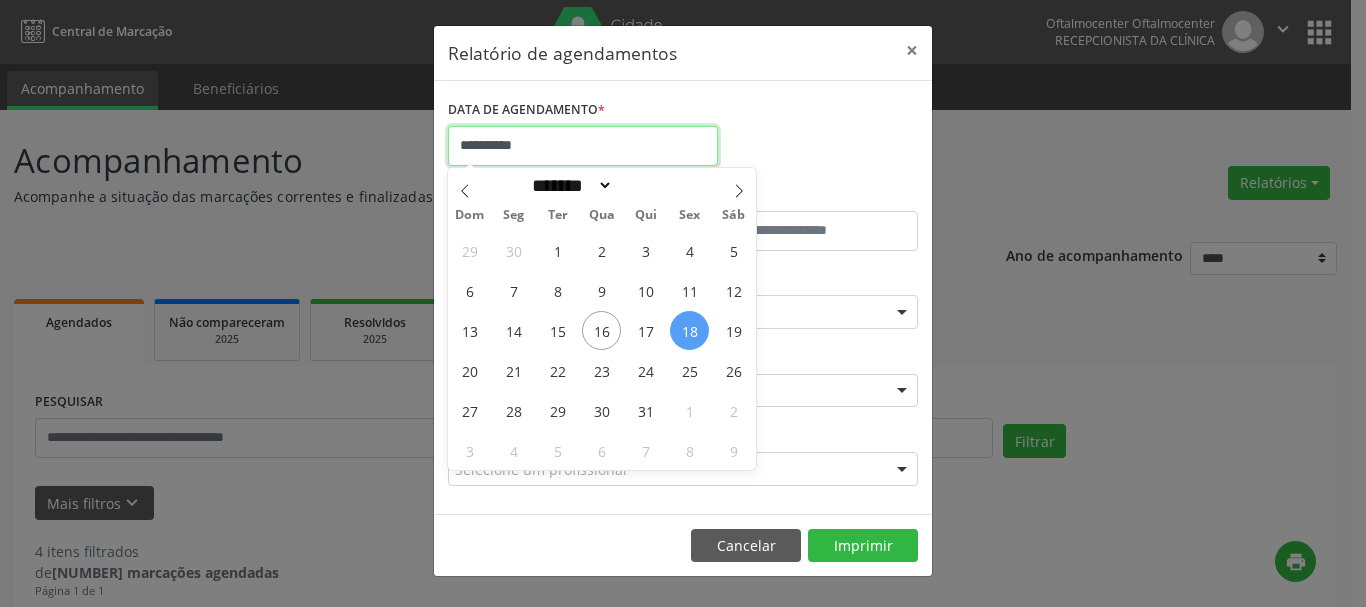 click on "**********" at bounding box center (583, 146) 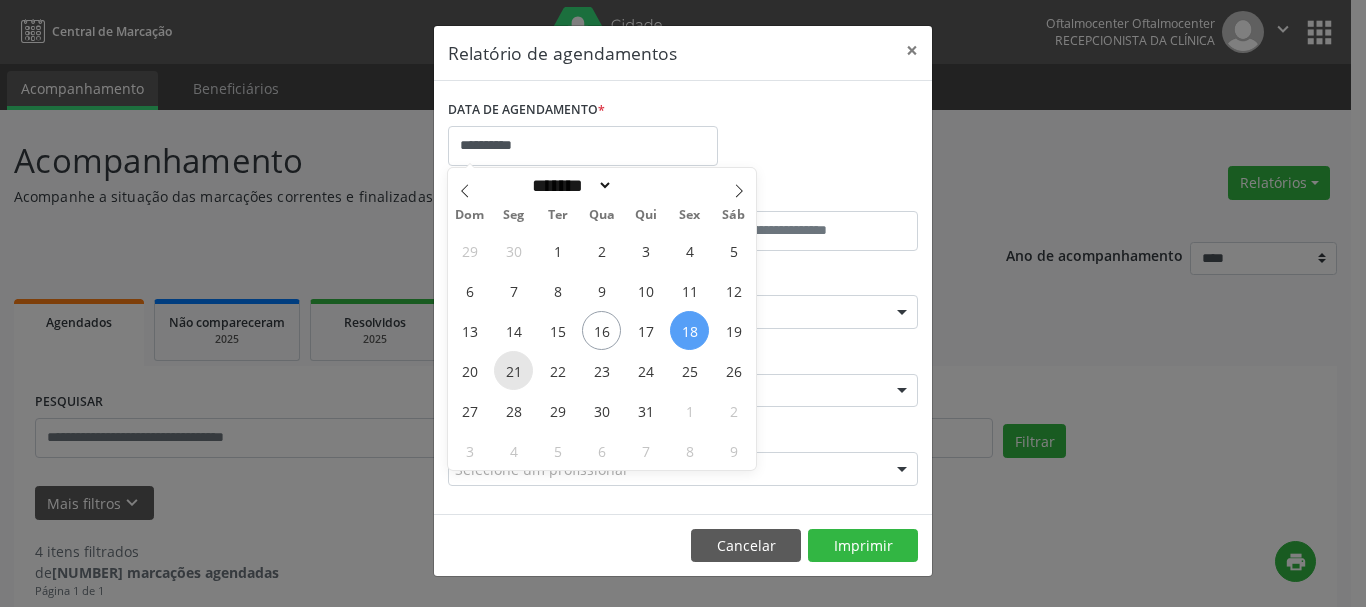 click on "21" at bounding box center [513, 370] 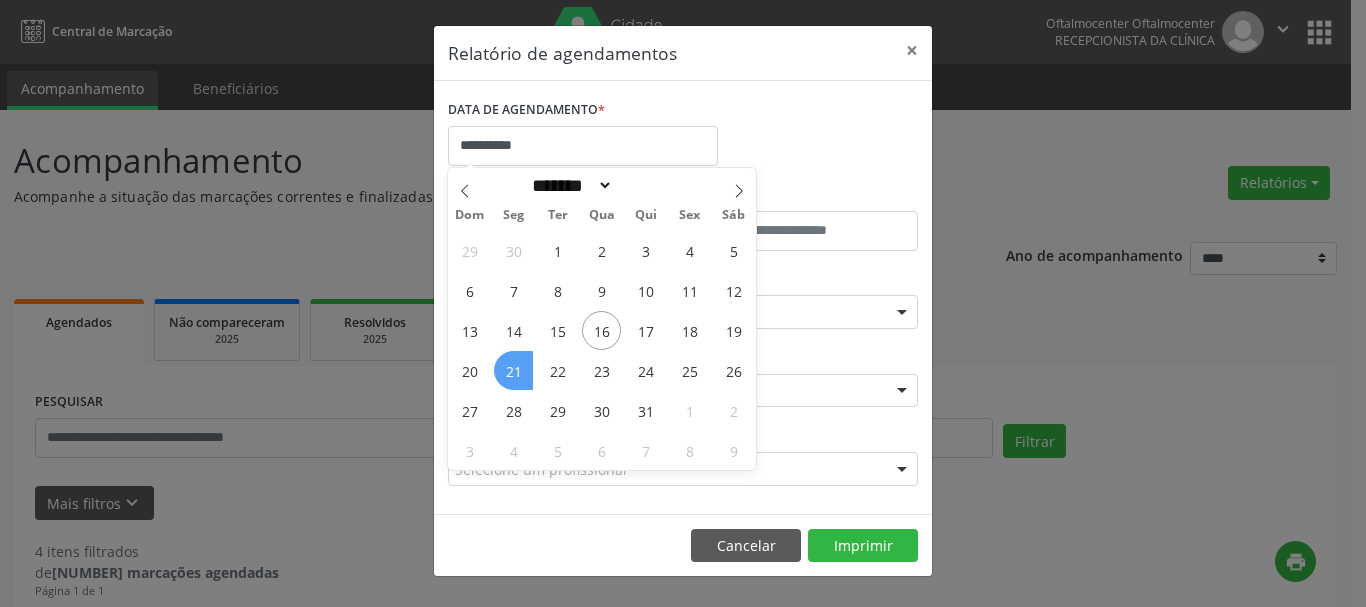 click on "21" at bounding box center (513, 370) 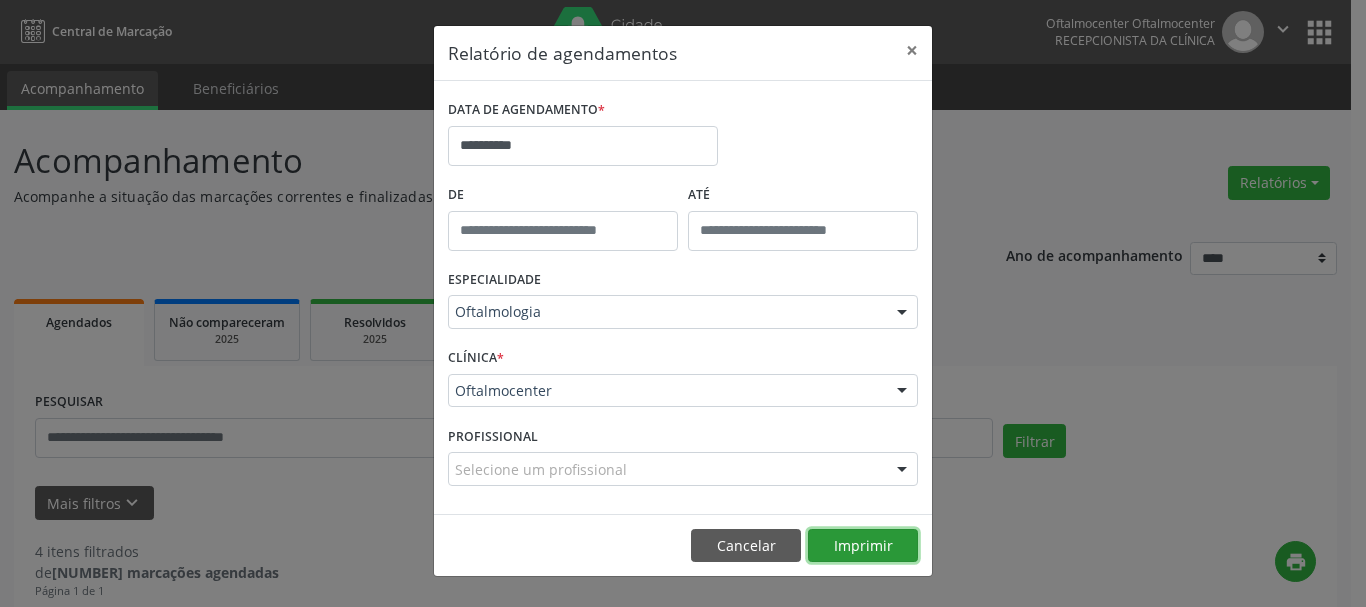 click on "Imprimir" at bounding box center (863, 546) 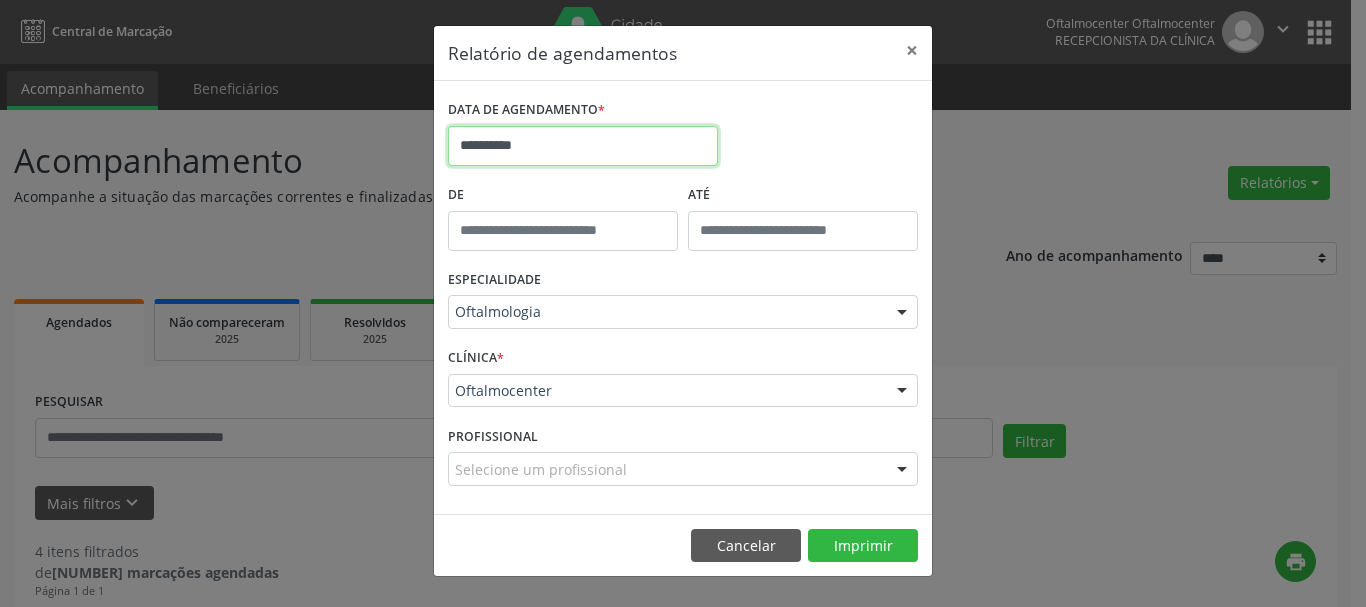 click on "**********" at bounding box center (583, 146) 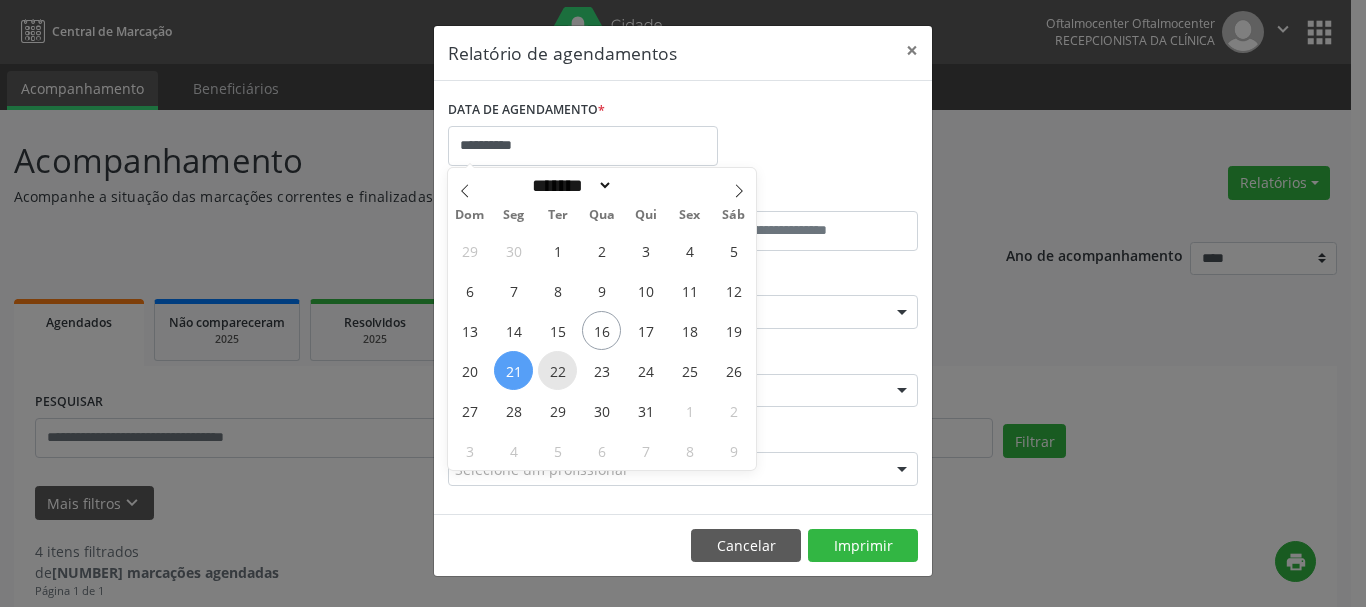 click on "22" at bounding box center (557, 370) 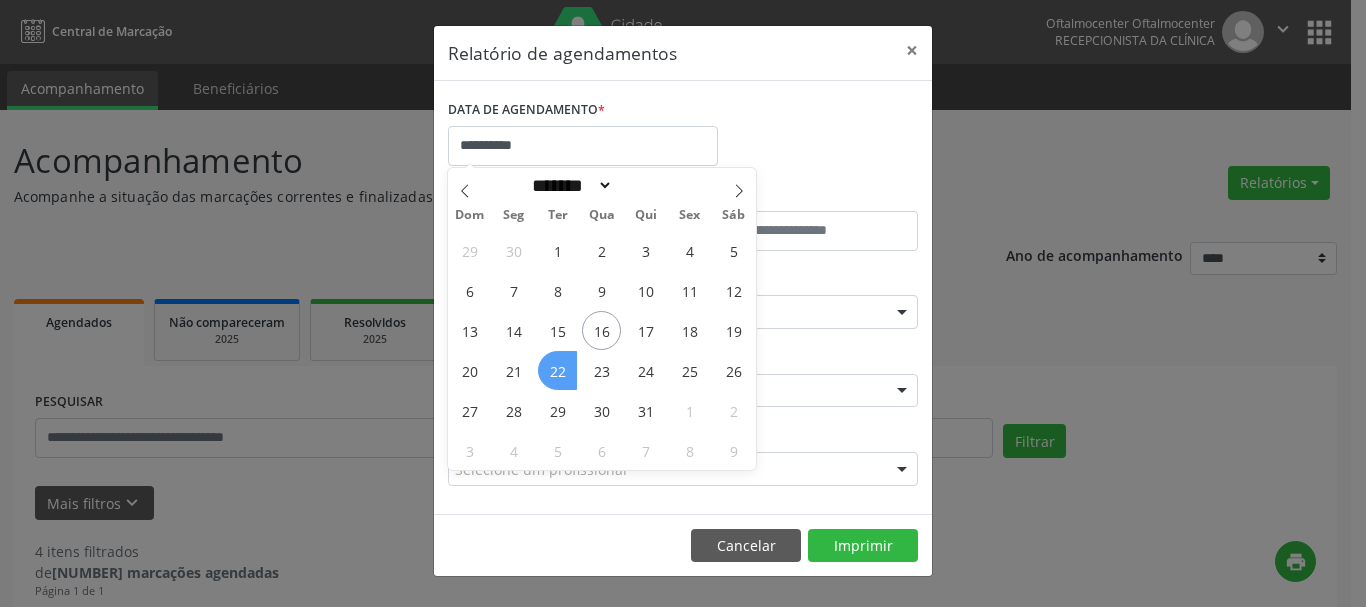 click on "22" at bounding box center [557, 370] 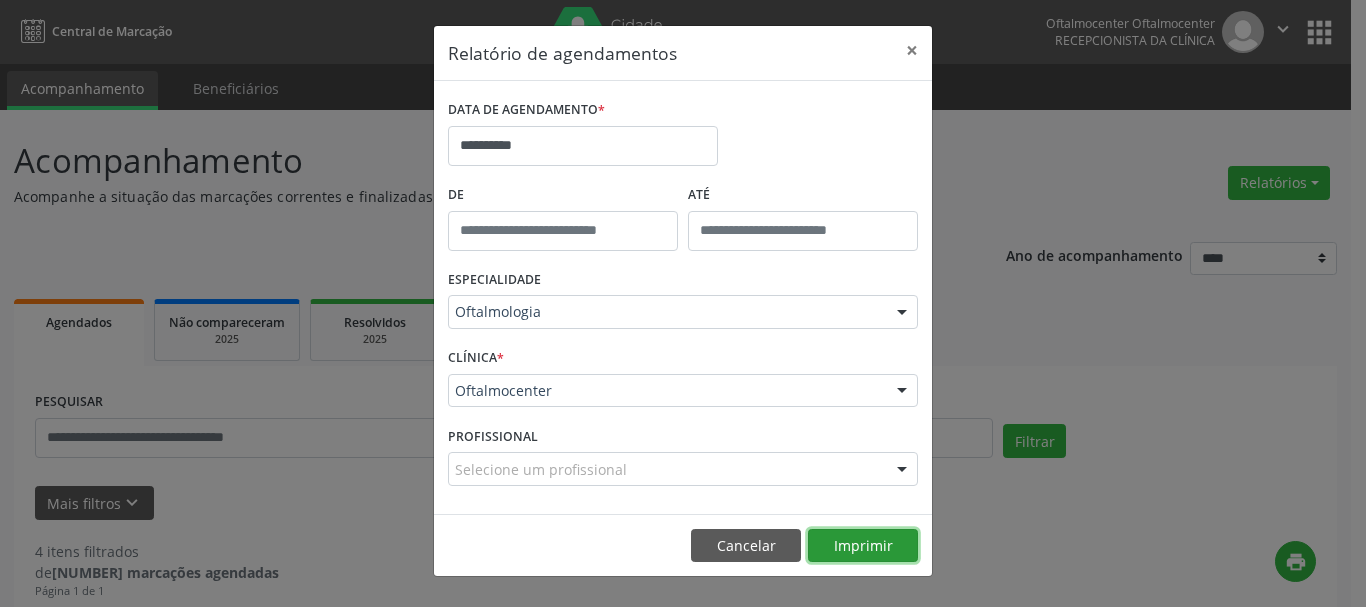click on "Imprimir" at bounding box center [863, 546] 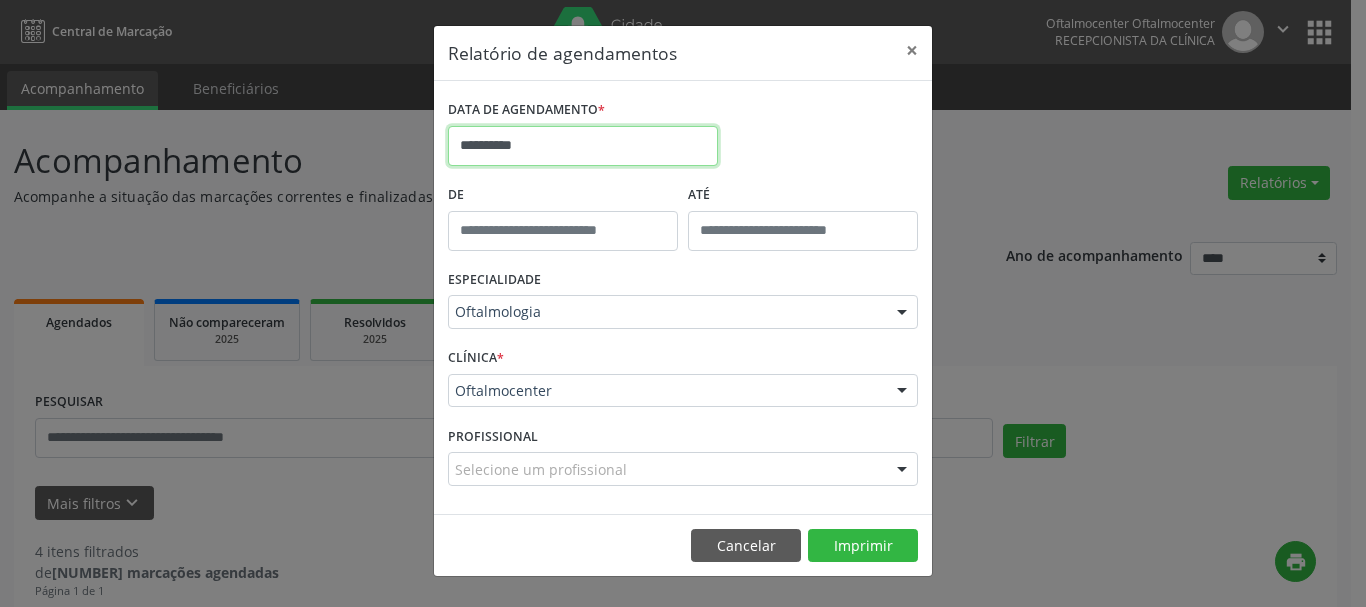click on "**********" at bounding box center [583, 146] 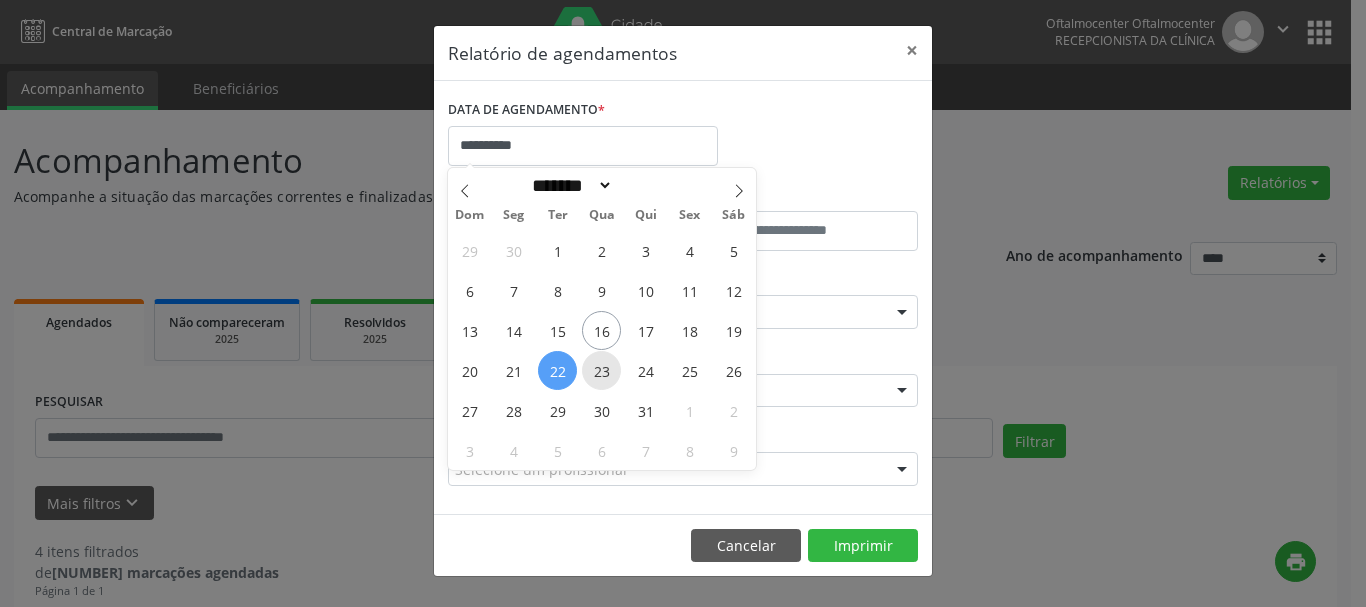 click on "23" at bounding box center [601, 370] 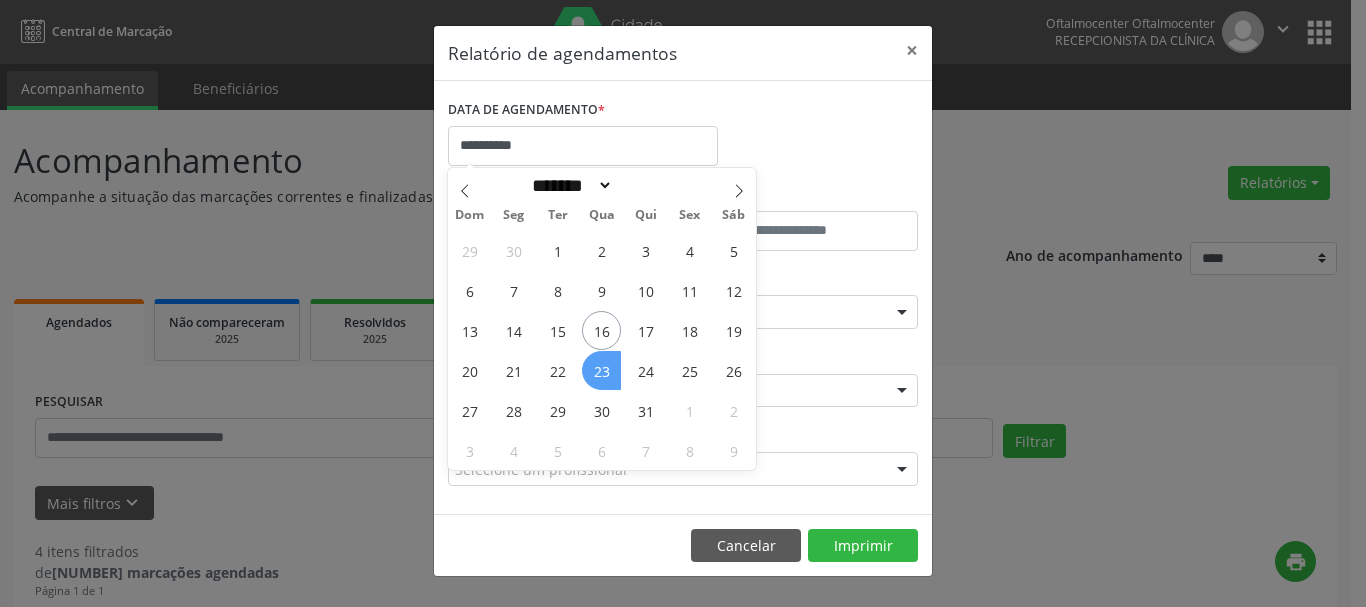 click on "23" at bounding box center [601, 370] 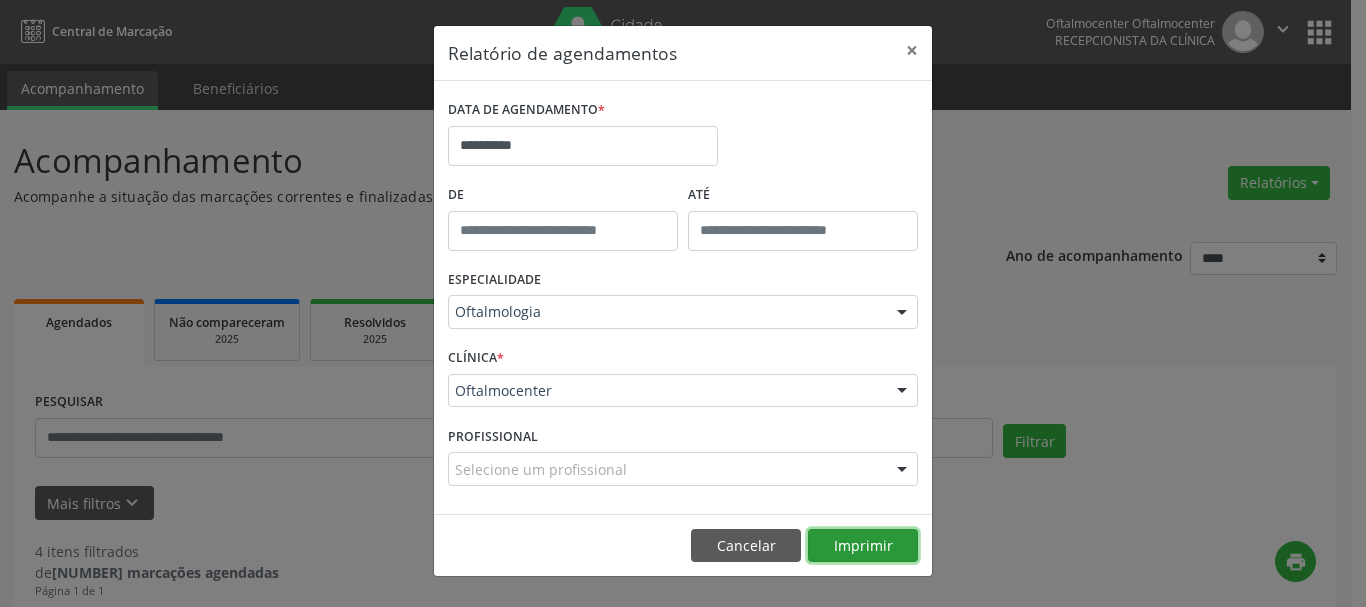 click on "Imprimir" at bounding box center [863, 546] 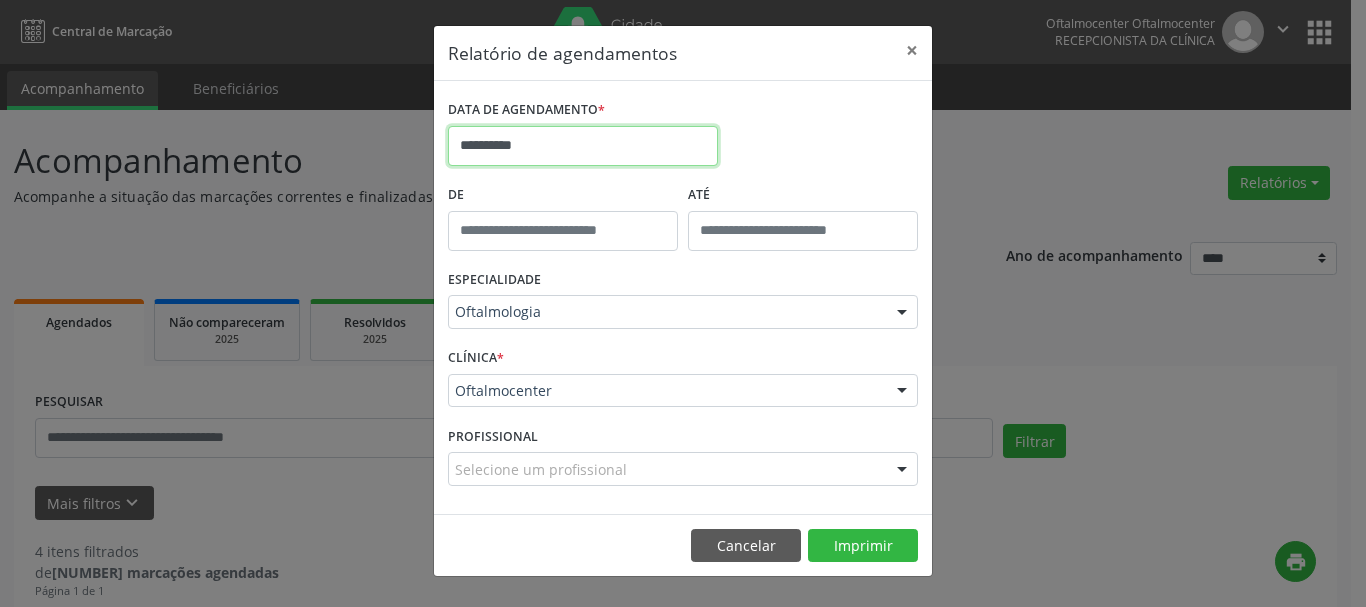 click on "**********" at bounding box center (583, 146) 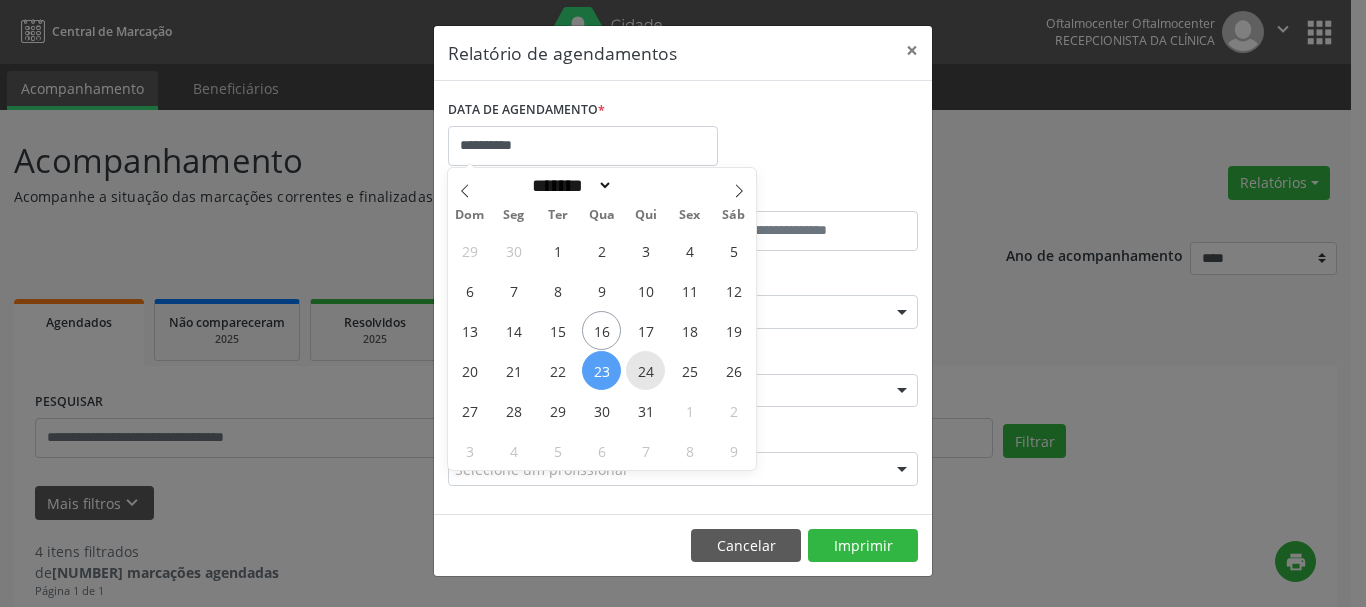 click on "24" at bounding box center [645, 370] 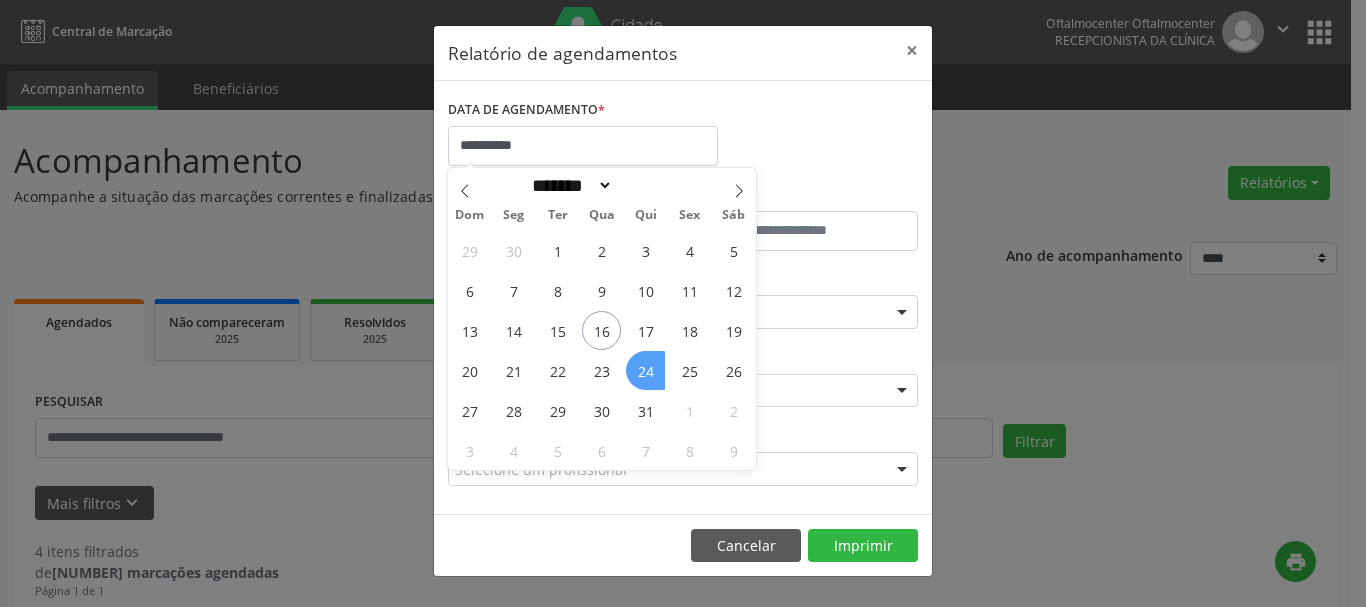 click on "24" at bounding box center [645, 370] 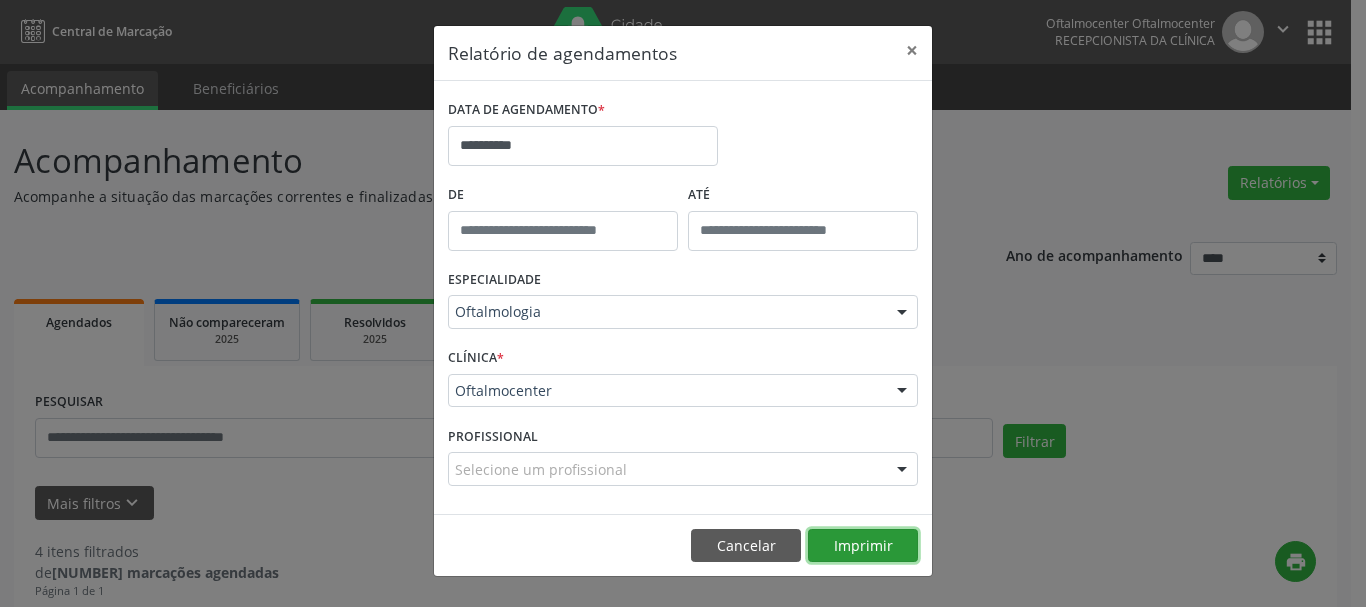 click on "Imprimir" at bounding box center (863, 546) 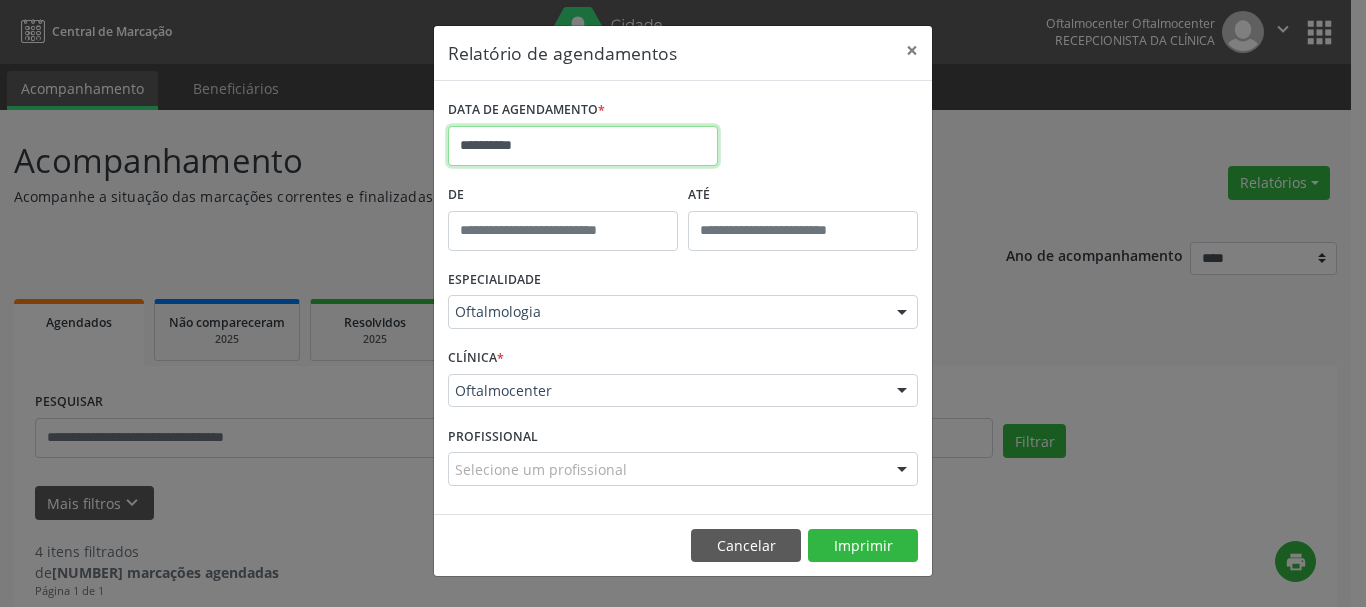 click on "**********" at bounding box center (583, 146) 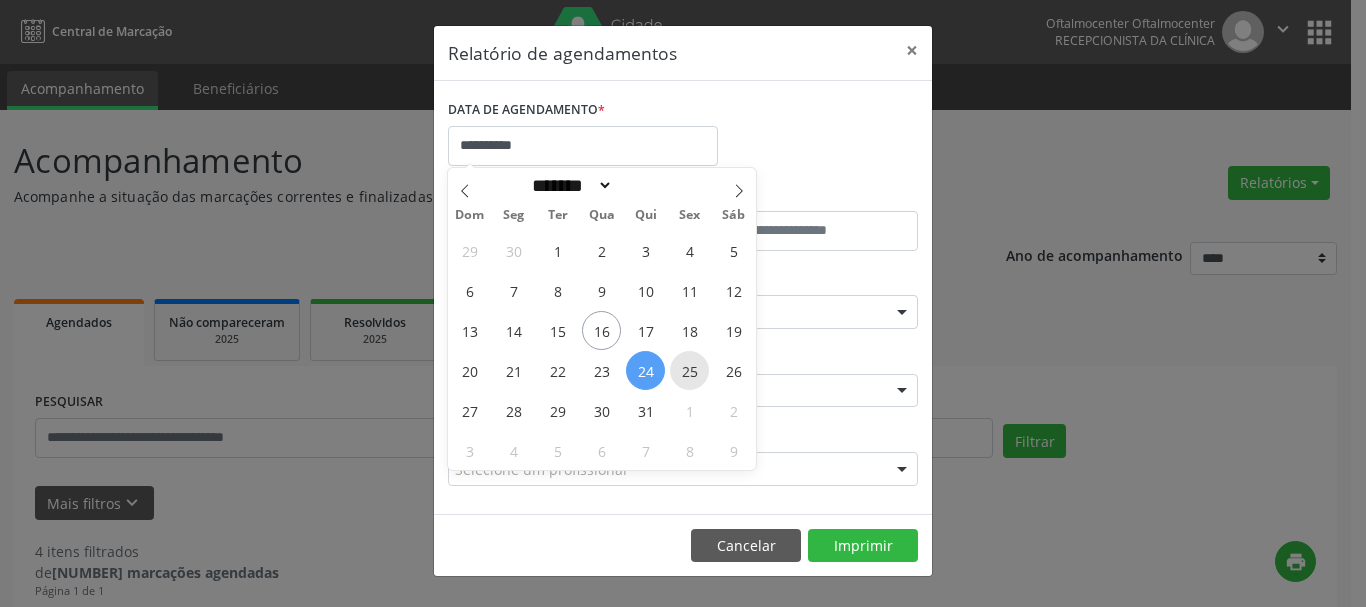 click on "25" at bounding box center (689, 370) 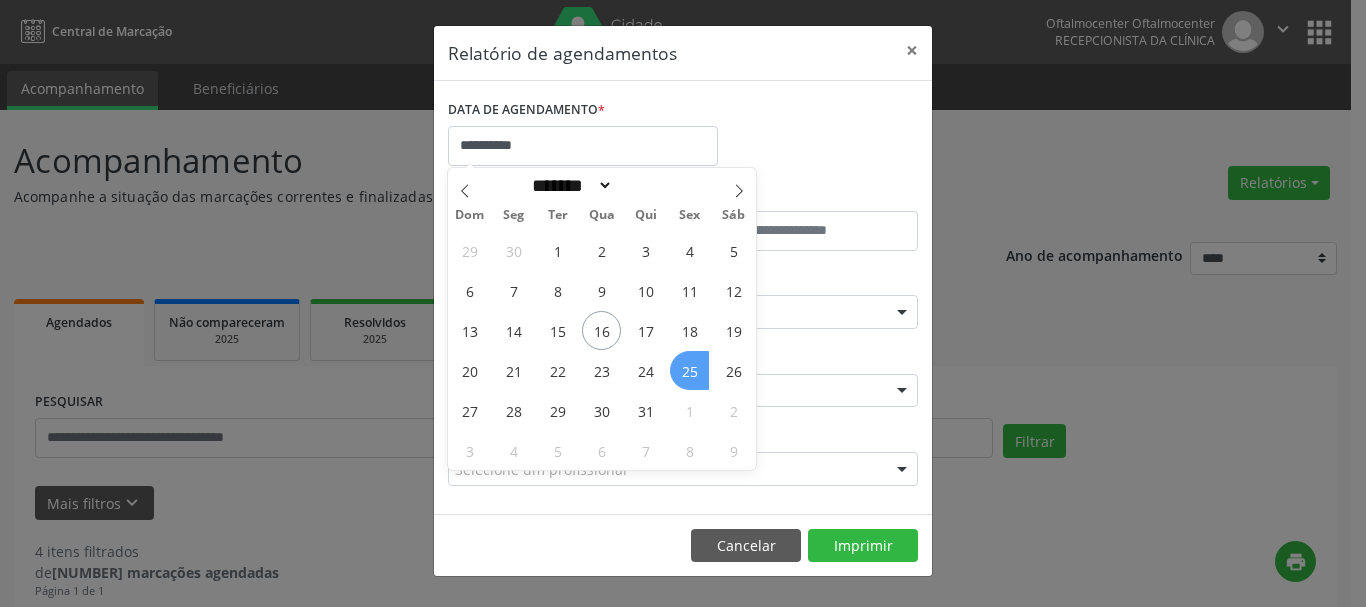 click on "25" at bounding box center (689, 370) 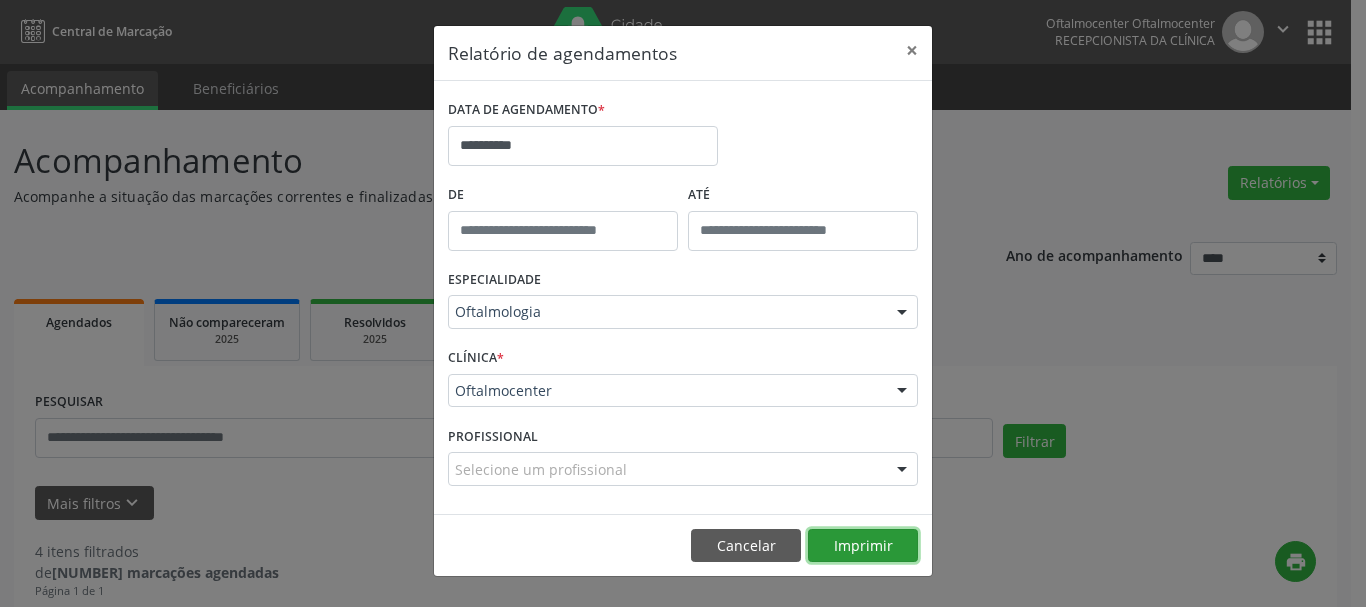 click on "Imprimir" at bounding box center [863, 546] 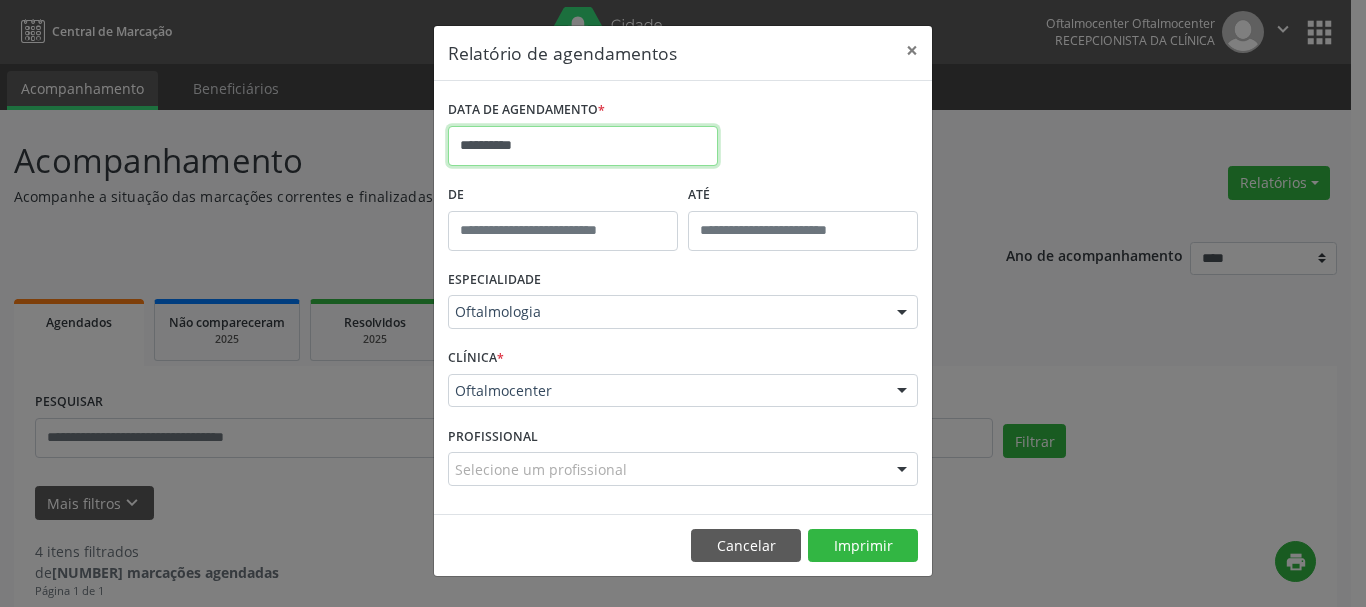click on "**********" at bounding box center (583, 146) 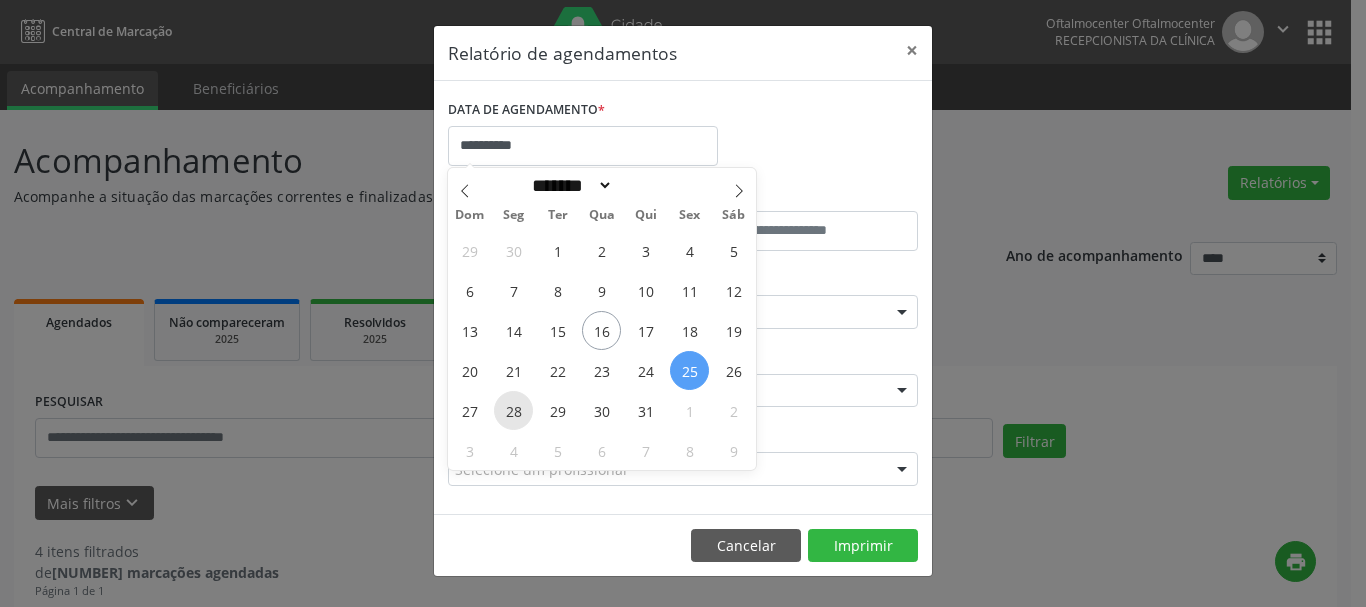 click on "28" at bounding box center [513, 410] 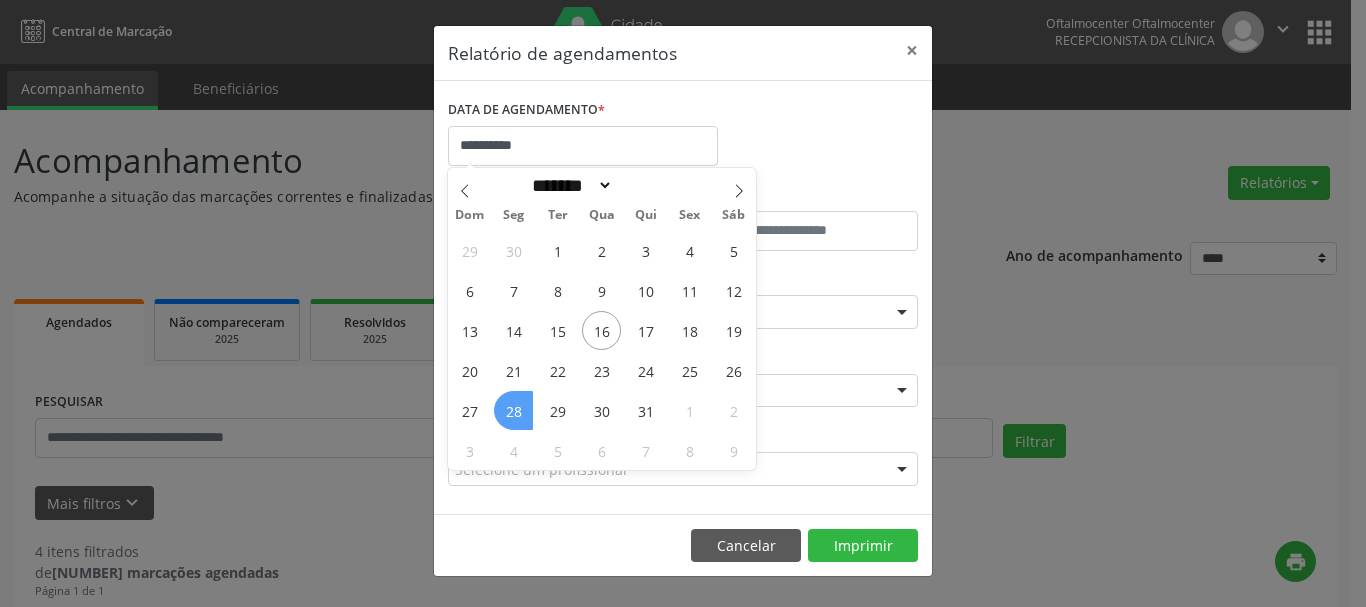 click on "28" at bounding box center (513, 410) 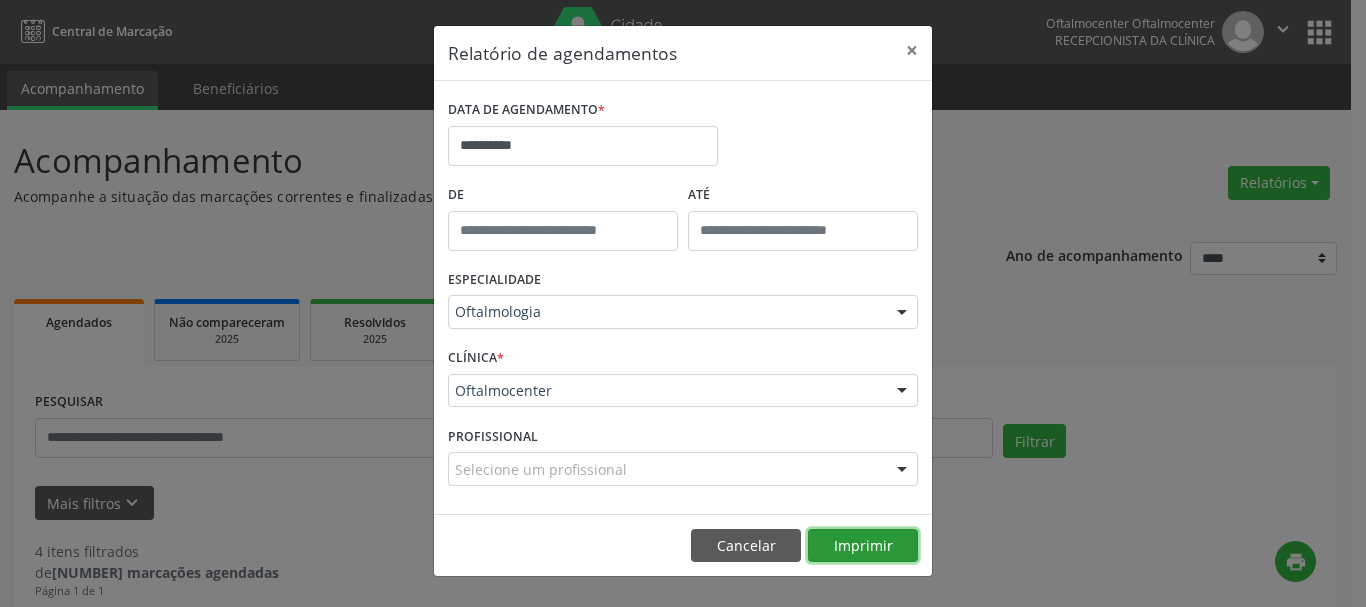click on "Imprimir" at bounding box center [863, 546] 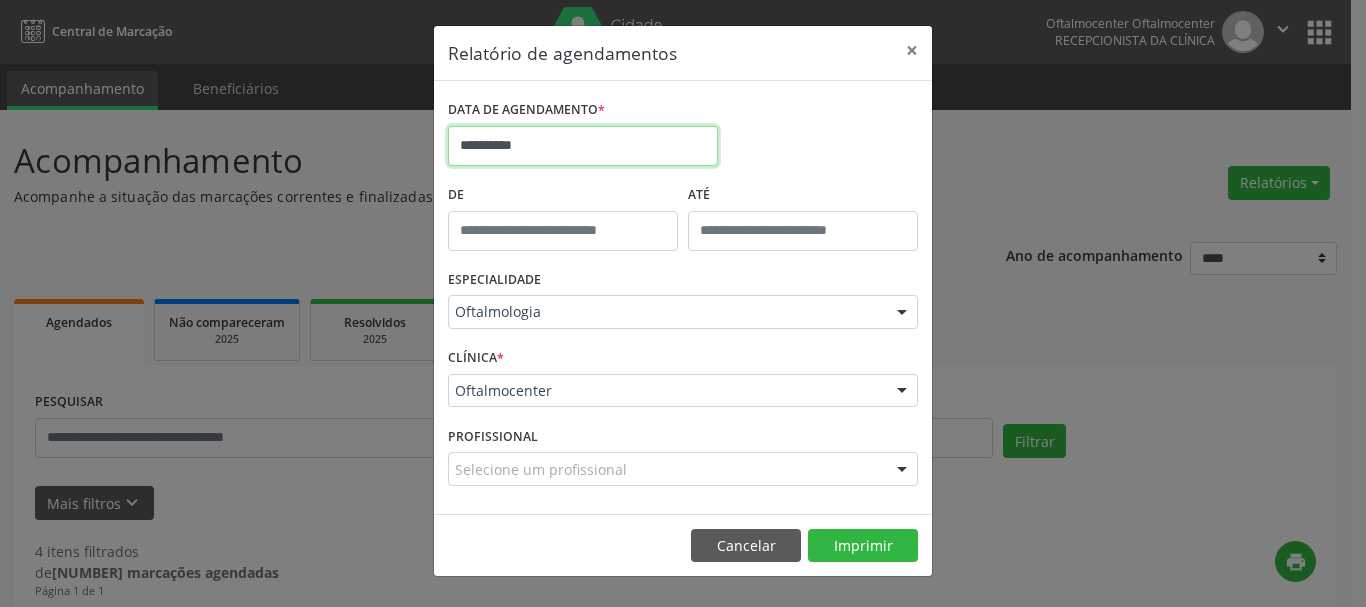click on "**********" at bounding box center (683, 303) 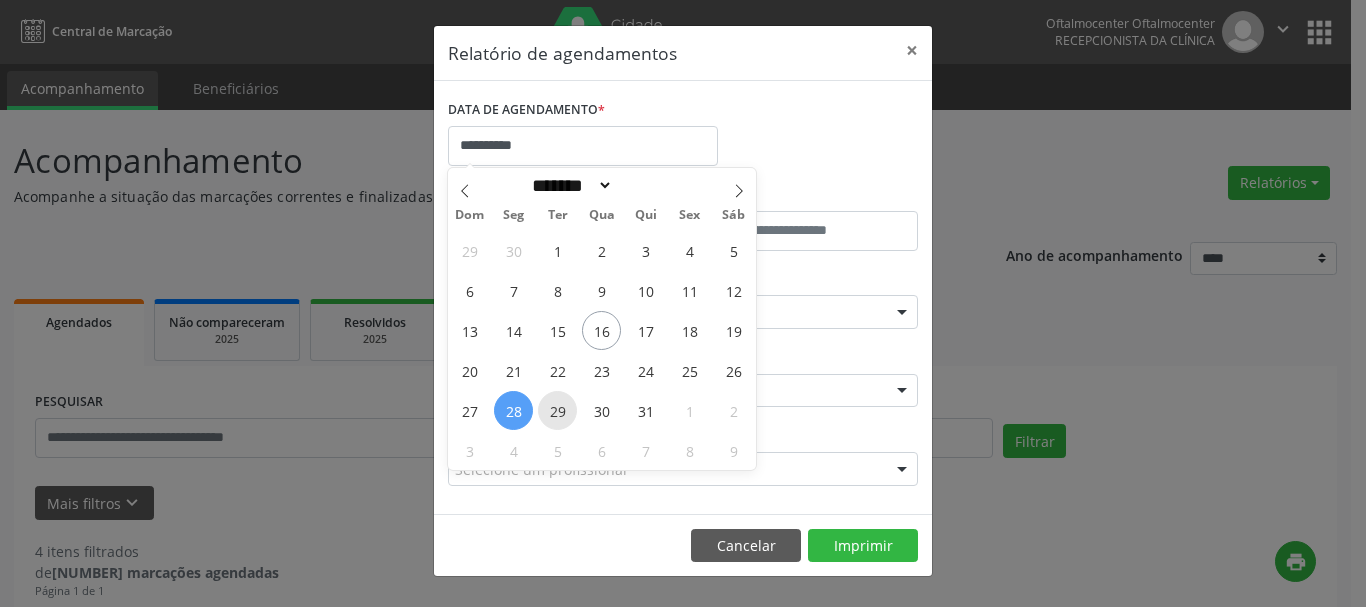 click on "29" at bounding box center [557, 410] 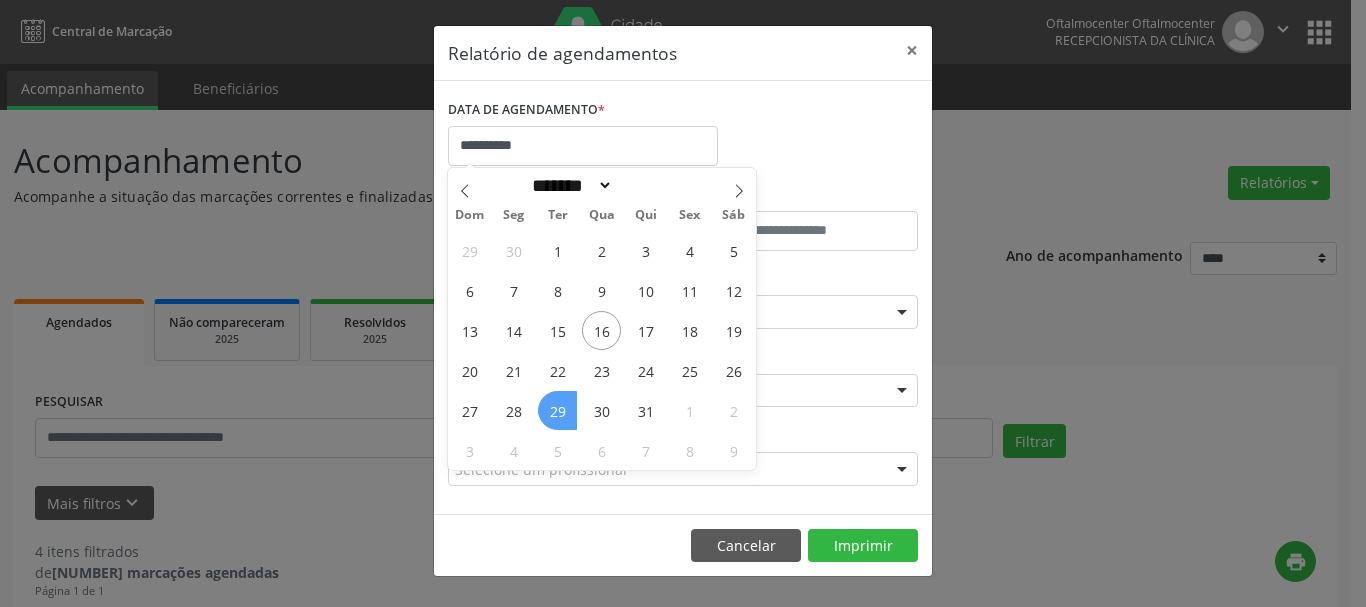 click on "29" at bounding box center [557, 410] 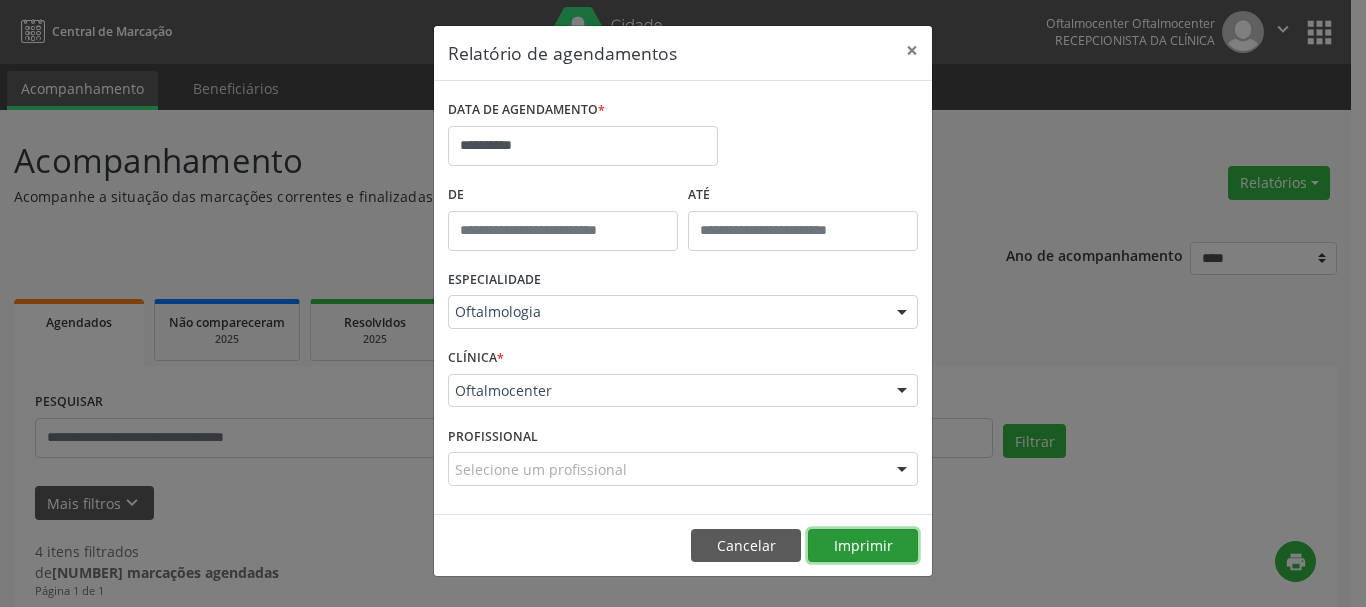 click on "Imprimir" at bounding box center (863, 546) 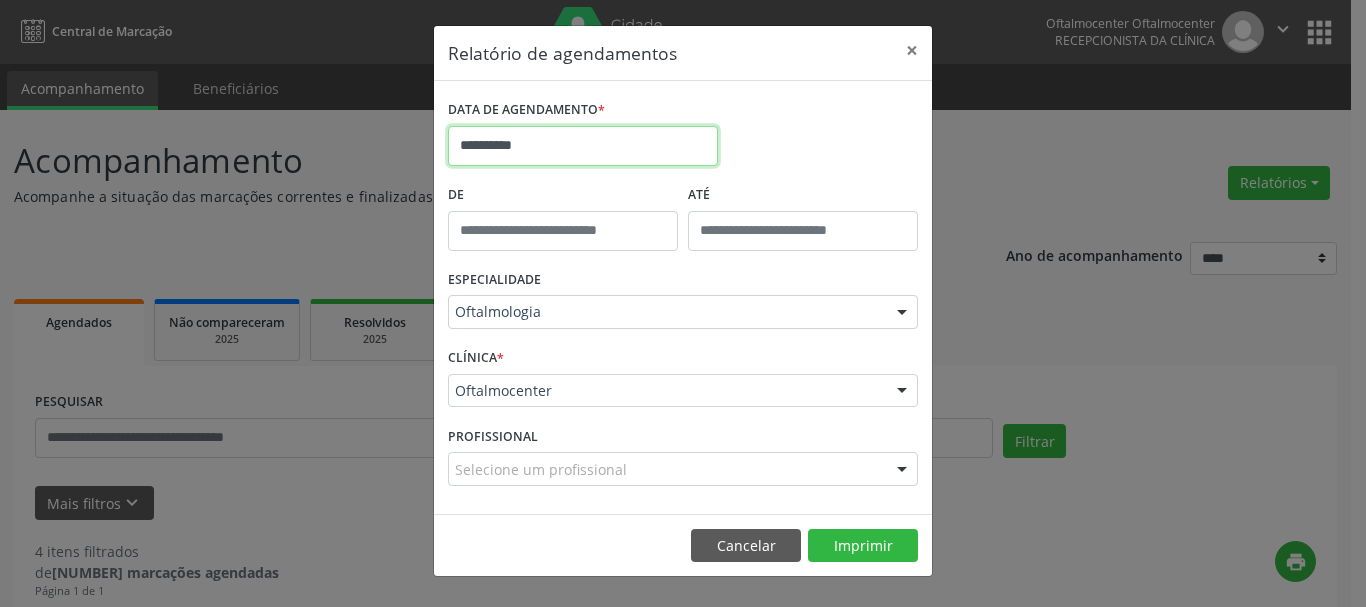 click on "**********" at bounding box center [583, 146] 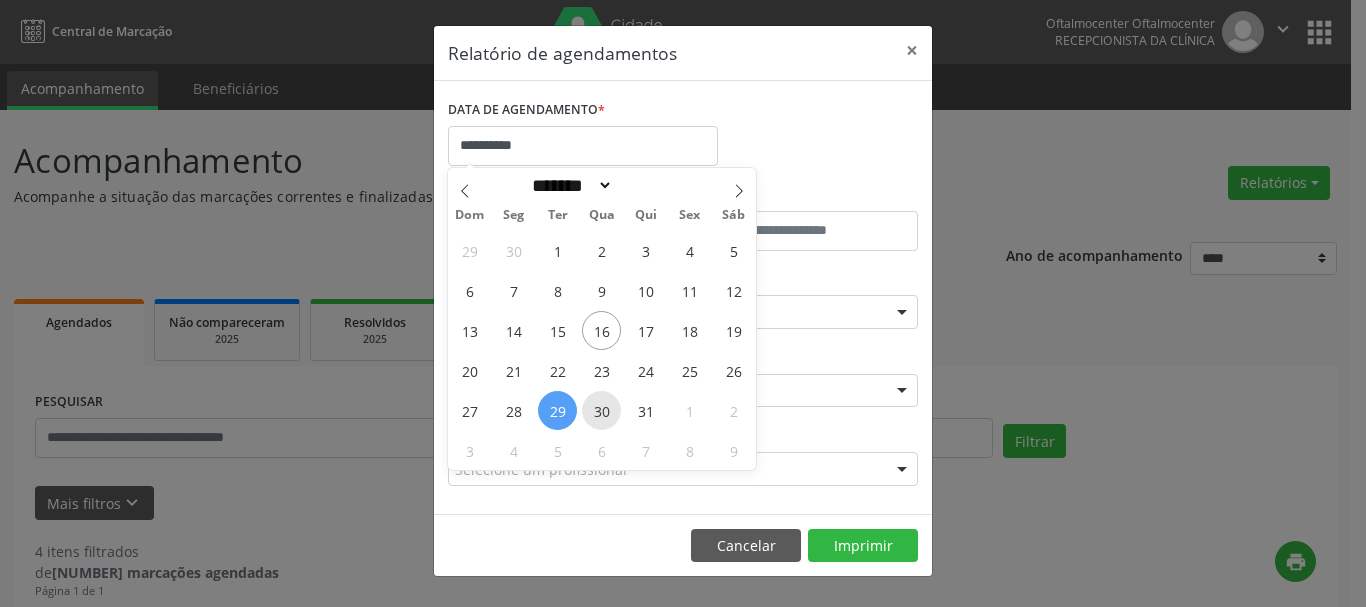 click on "30" at bounding box center (601, 410) 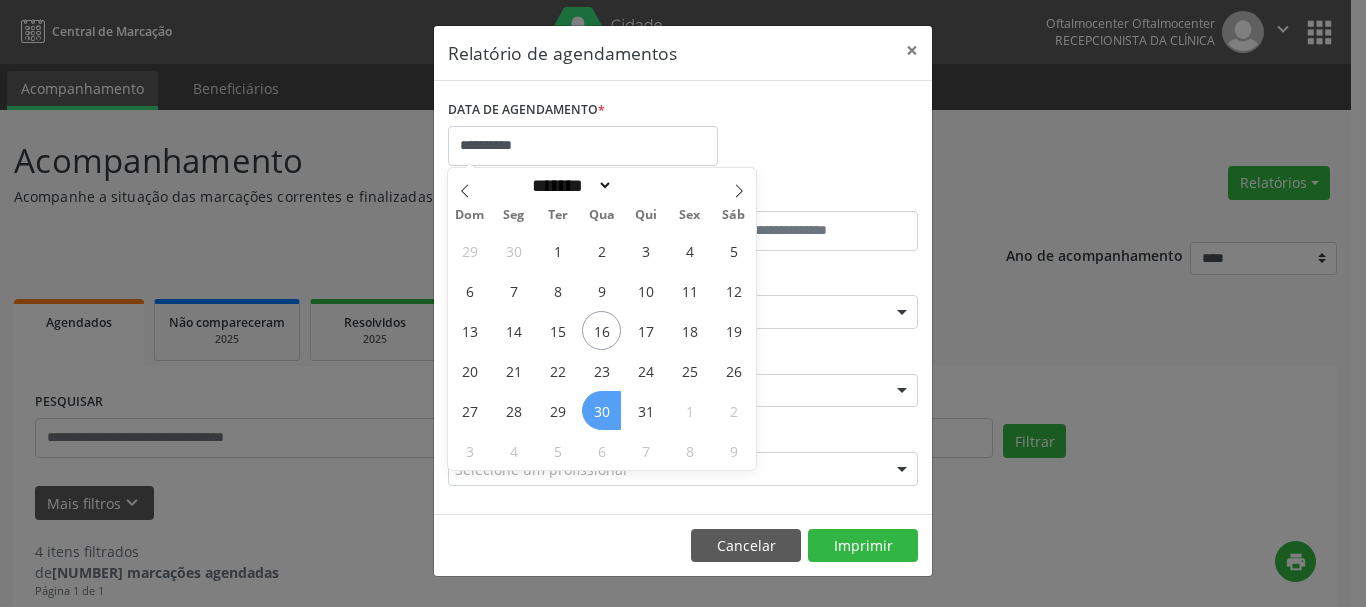 click on "30" at bounding box center [601, 410] 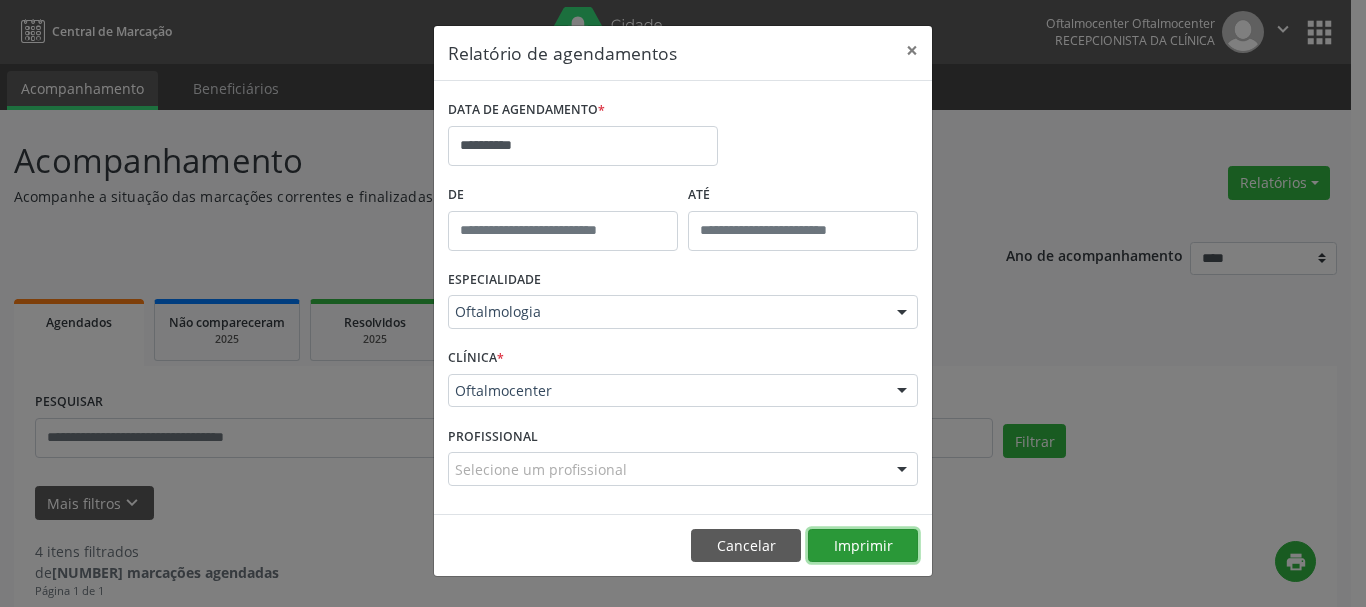 click on "Imprimir" at bounding box center (863, 546) 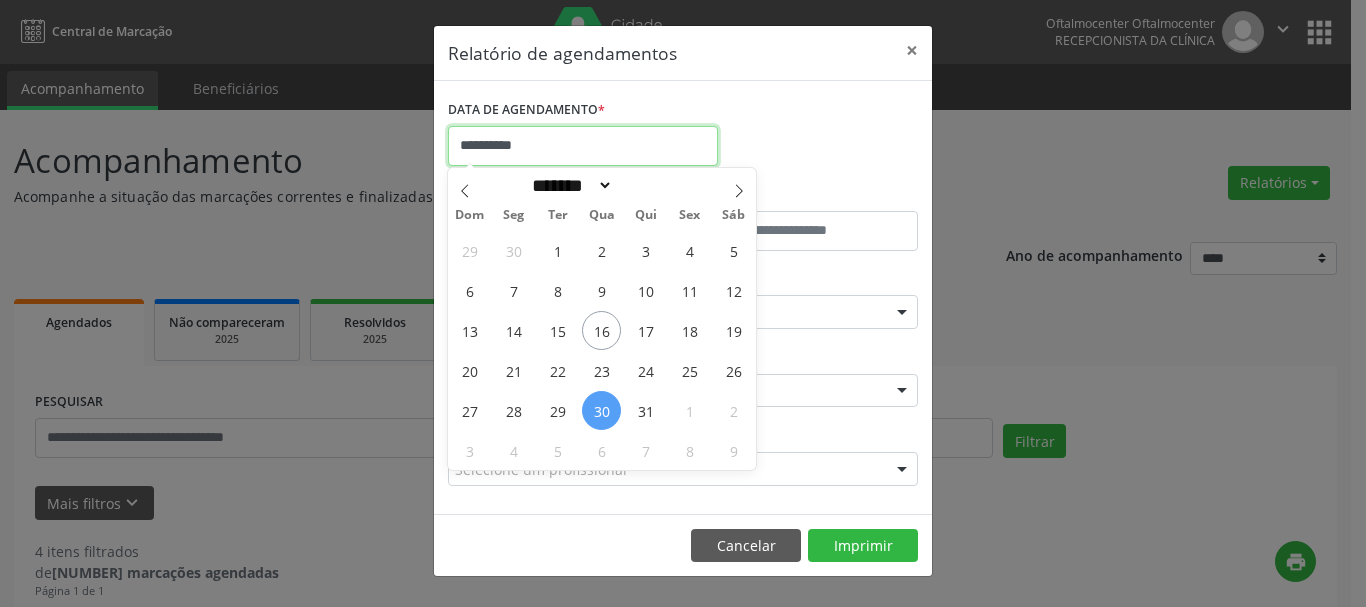 click on "**********" at bounding box center [583, 146] 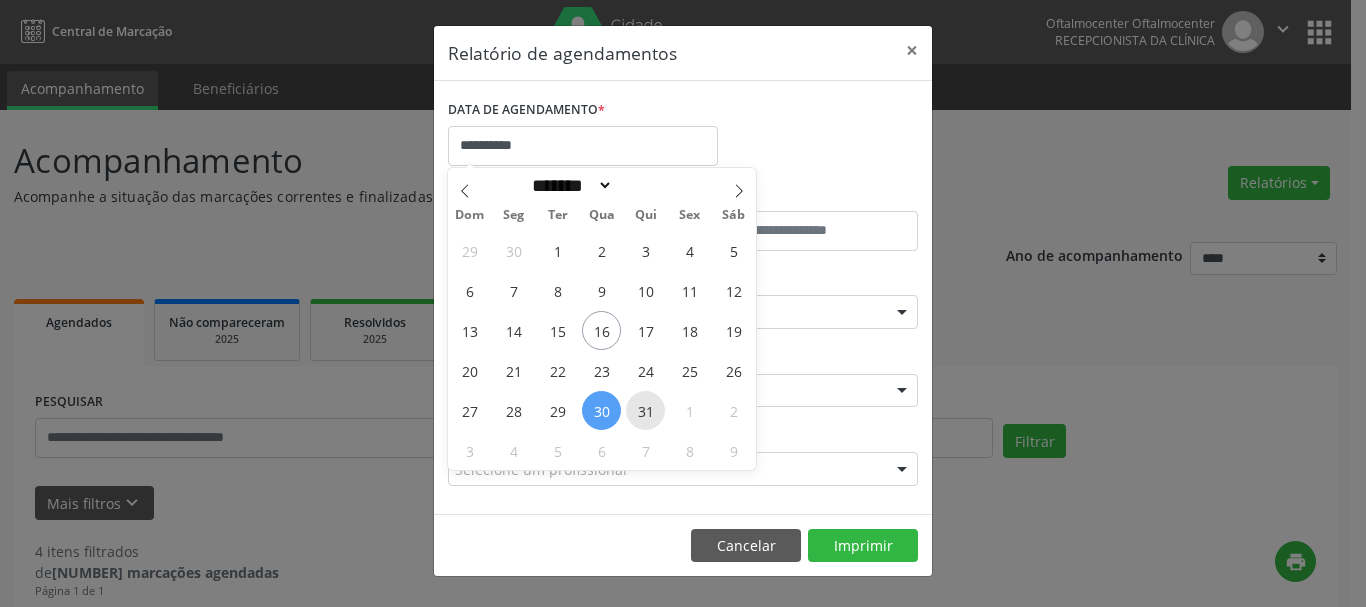 click on "31" at bounding box center (645, 410) 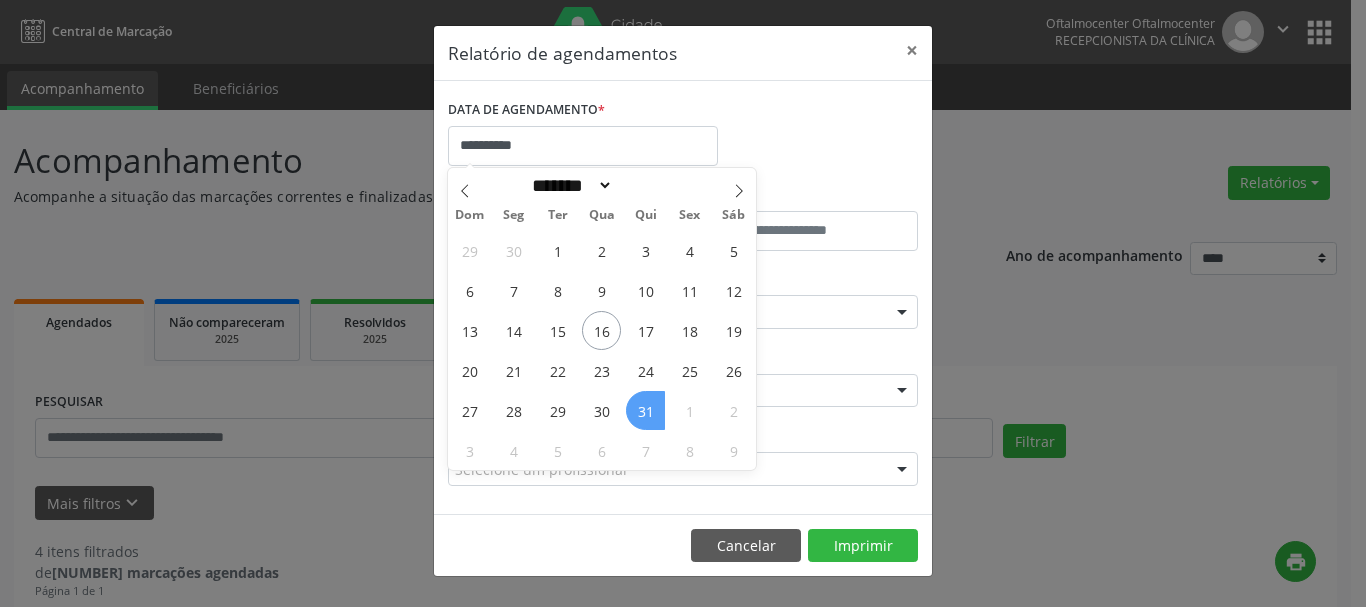 click on "31" at bounding box center (645, 410) 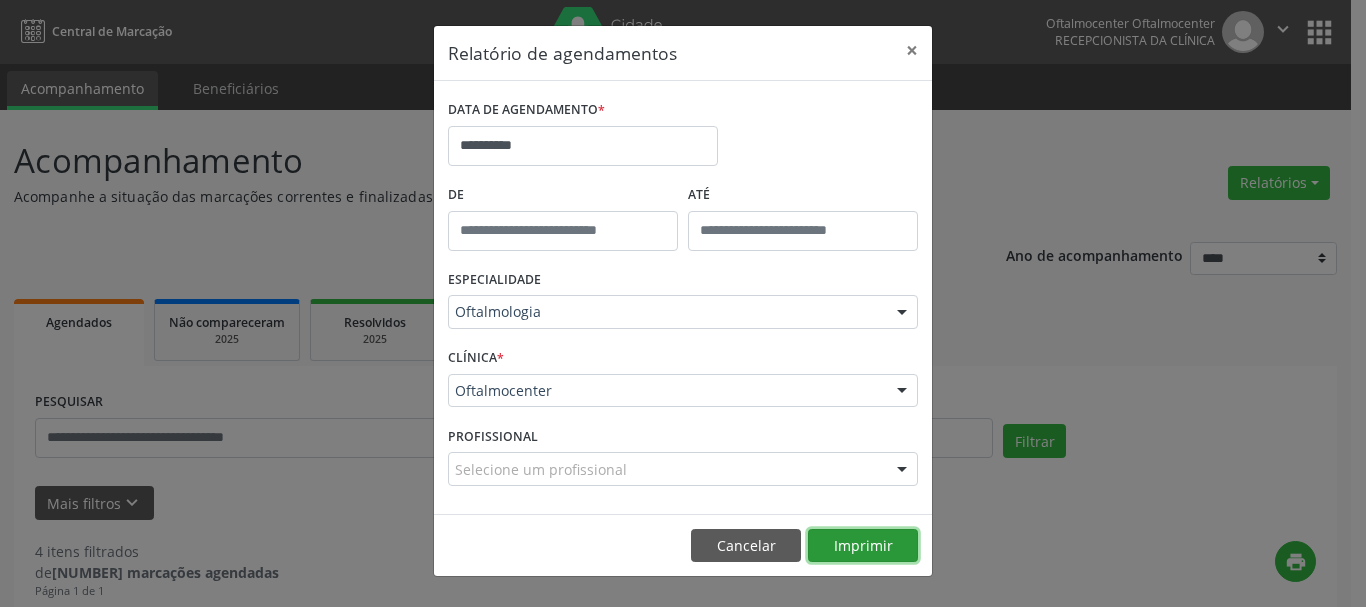 click on "Imprimir" at bounding box center [863, 546] 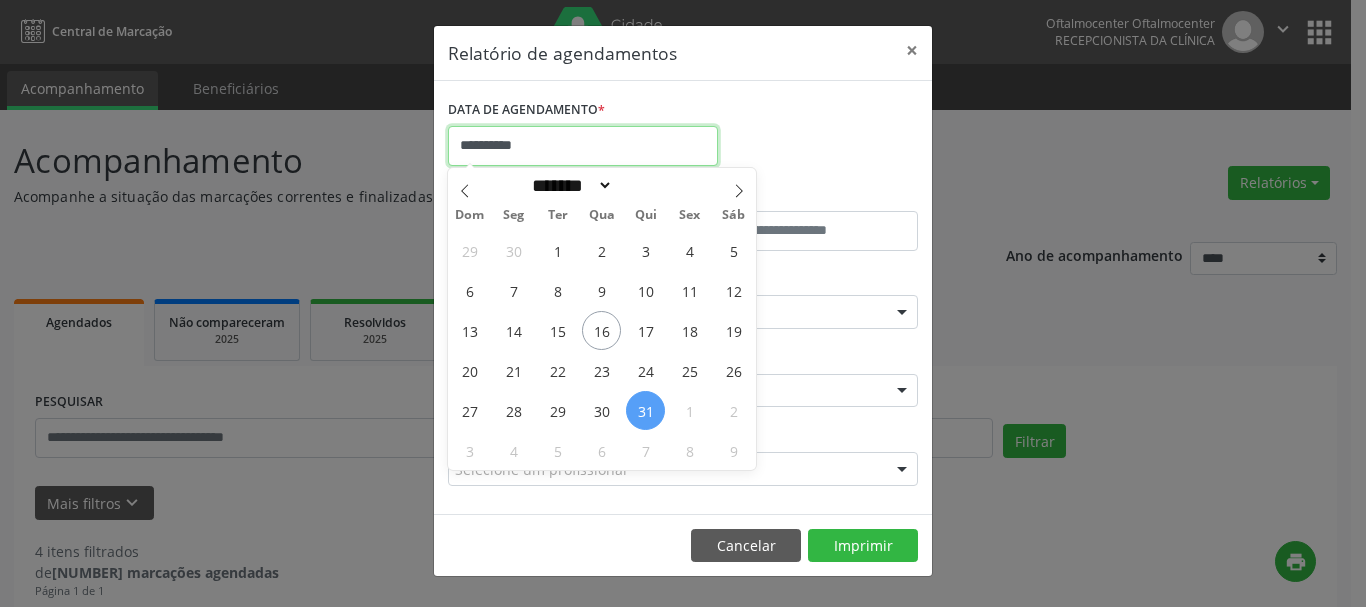 click on "**********" at bounding box center [583, 146] 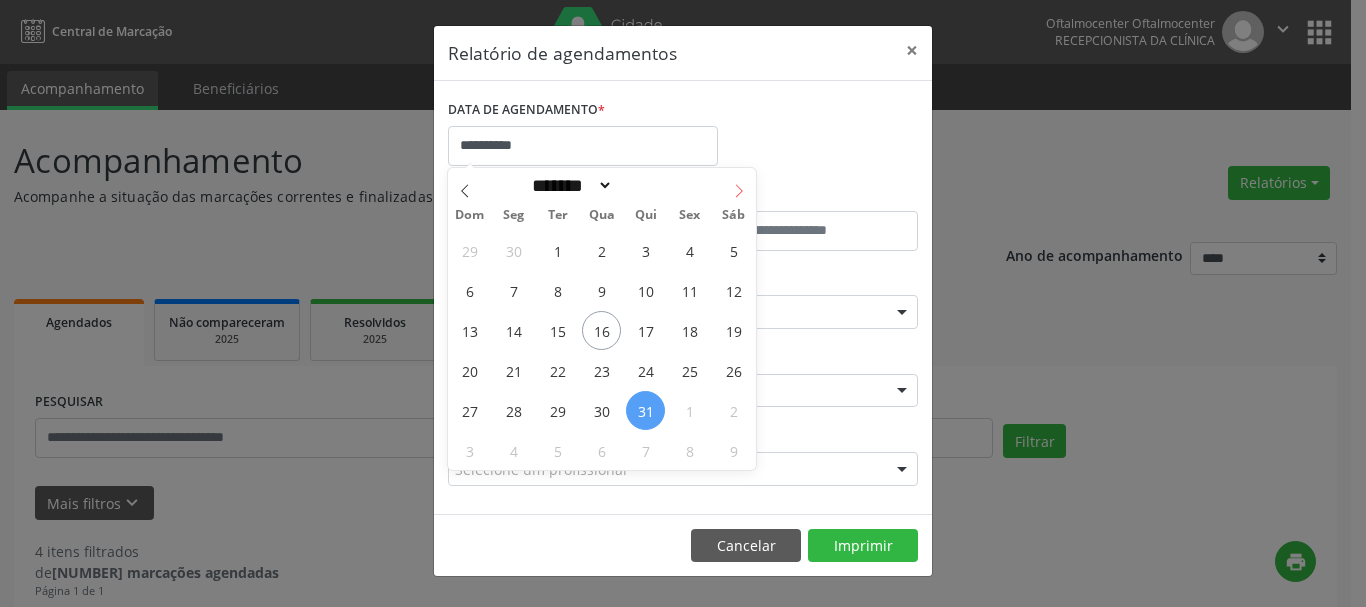 click 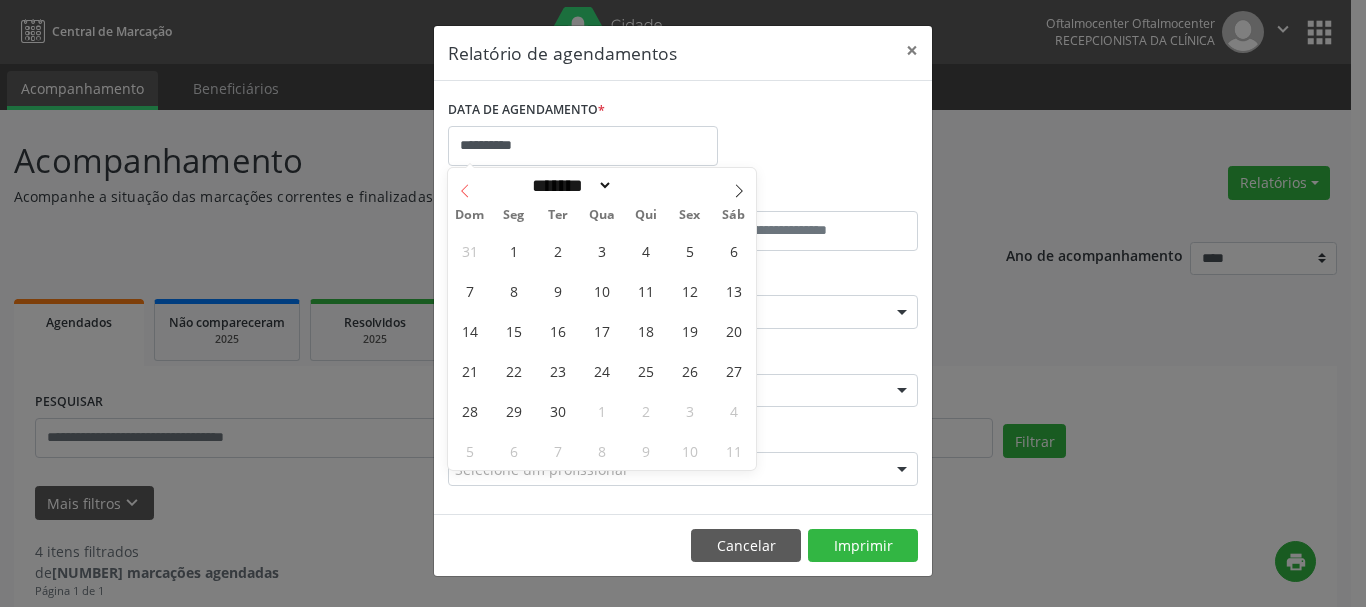 click at bounding box center [465, 185] 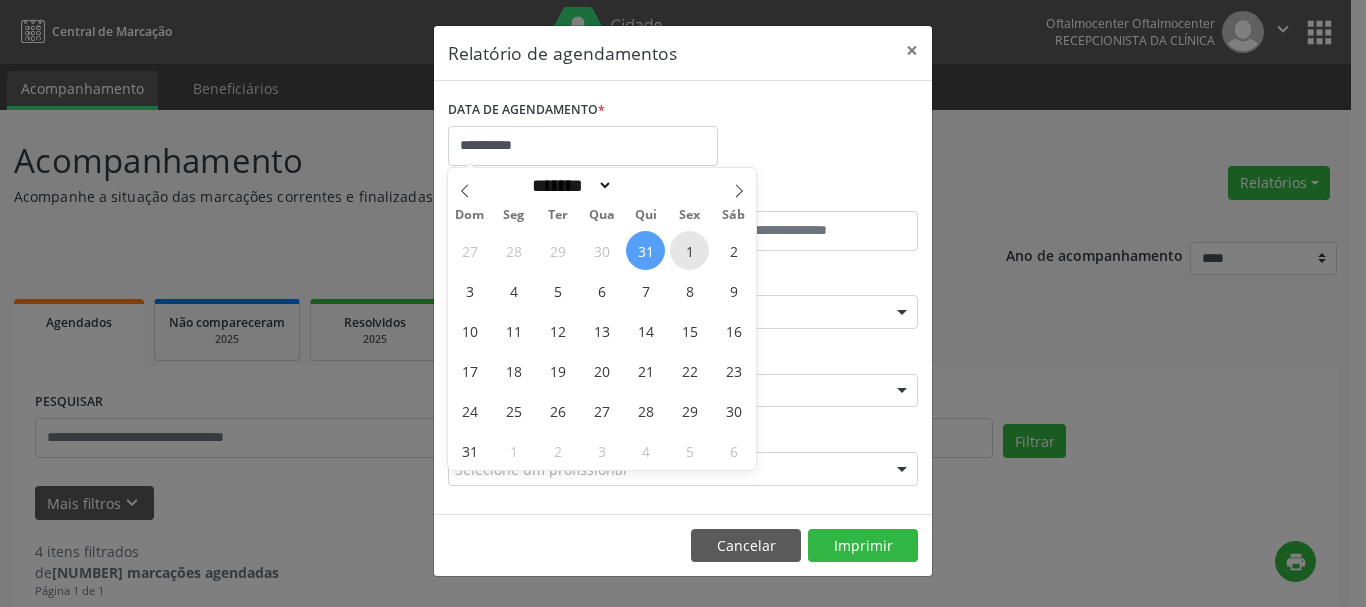 click on "1" at bounding box center (689, 250) 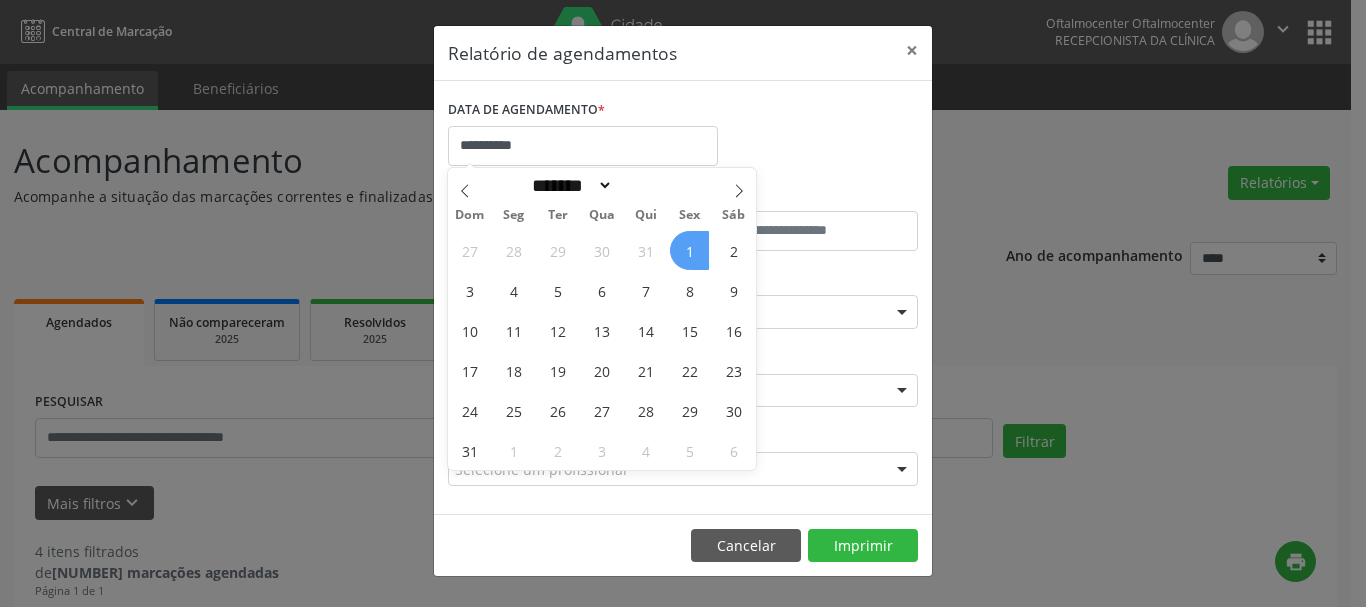 click on "1" at bounding box center (689, 250) 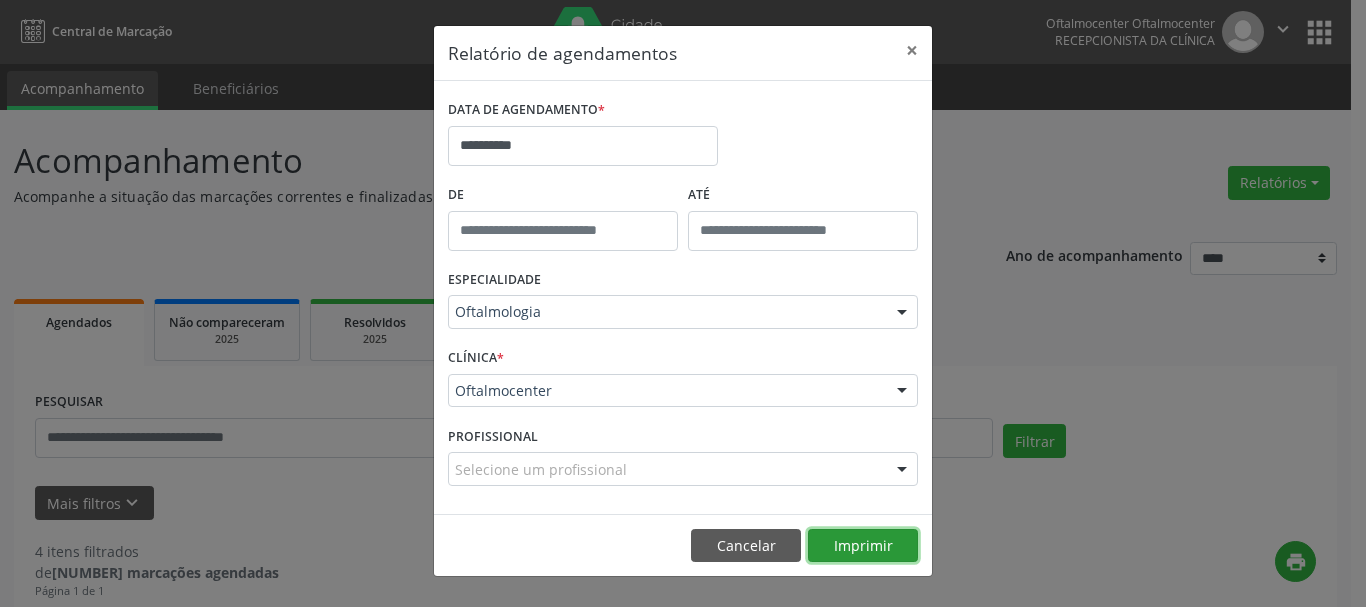 click on "Imprimir" at bounding box center (863, 546) 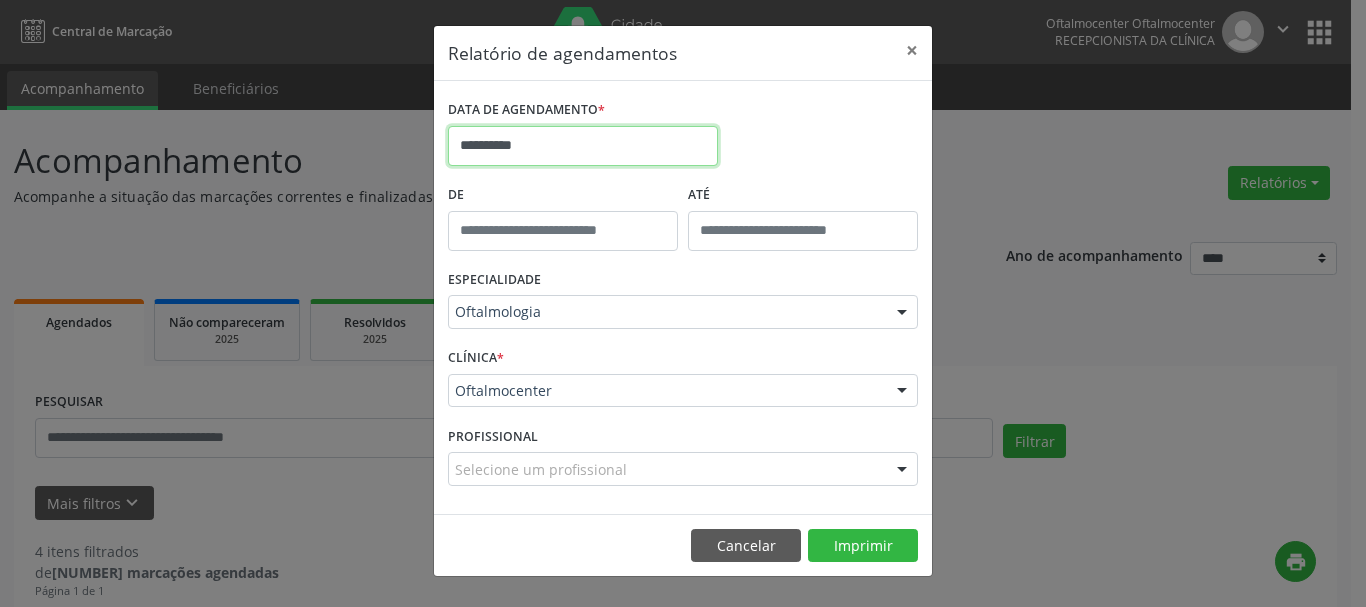 click on "**********" at bounding box center (583, 146) 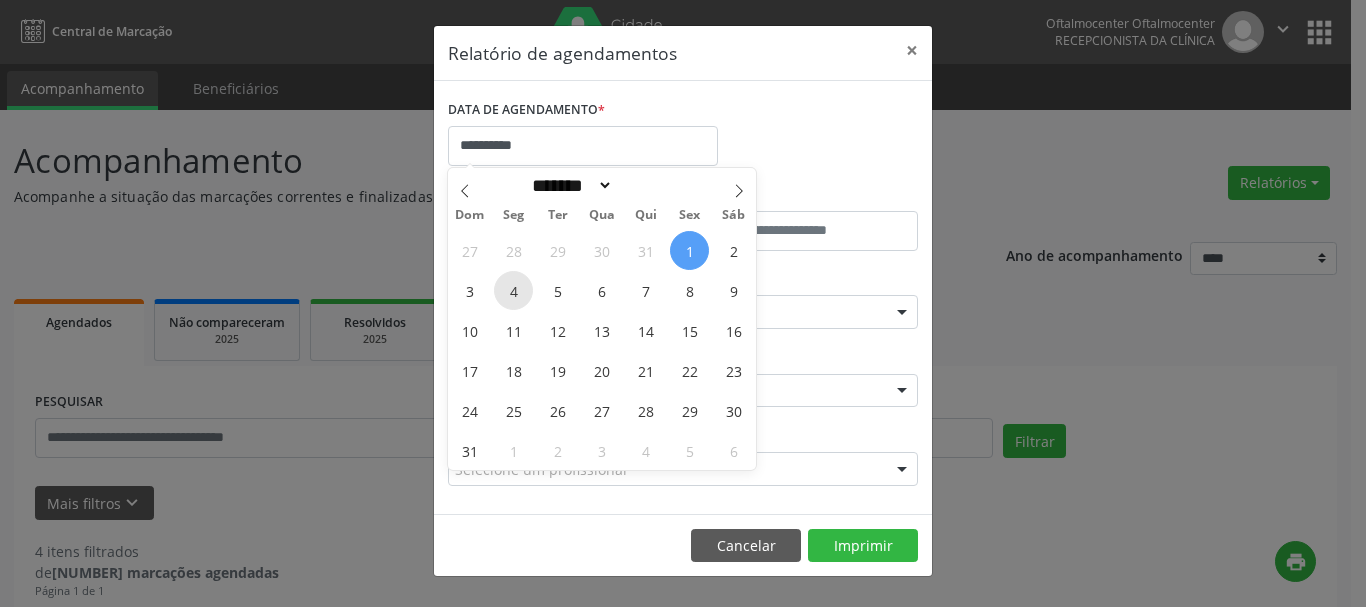 click on "4" at bounding box center [513, 290] 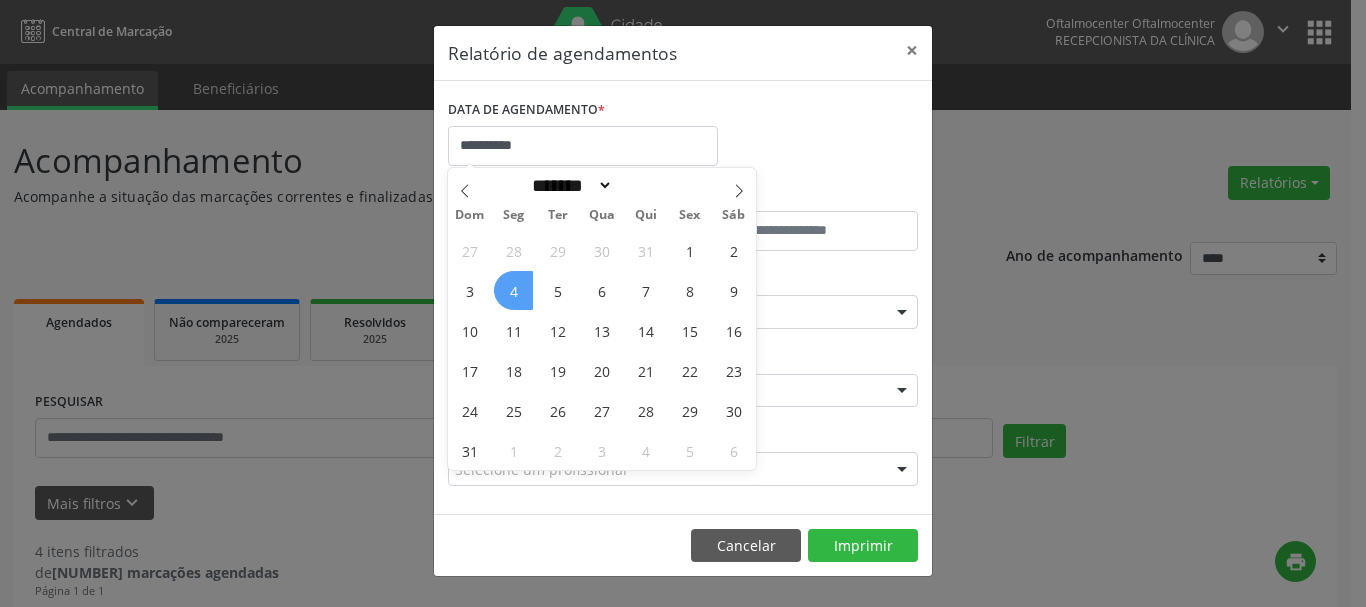 click on "4" at bounding box center [513, 290] 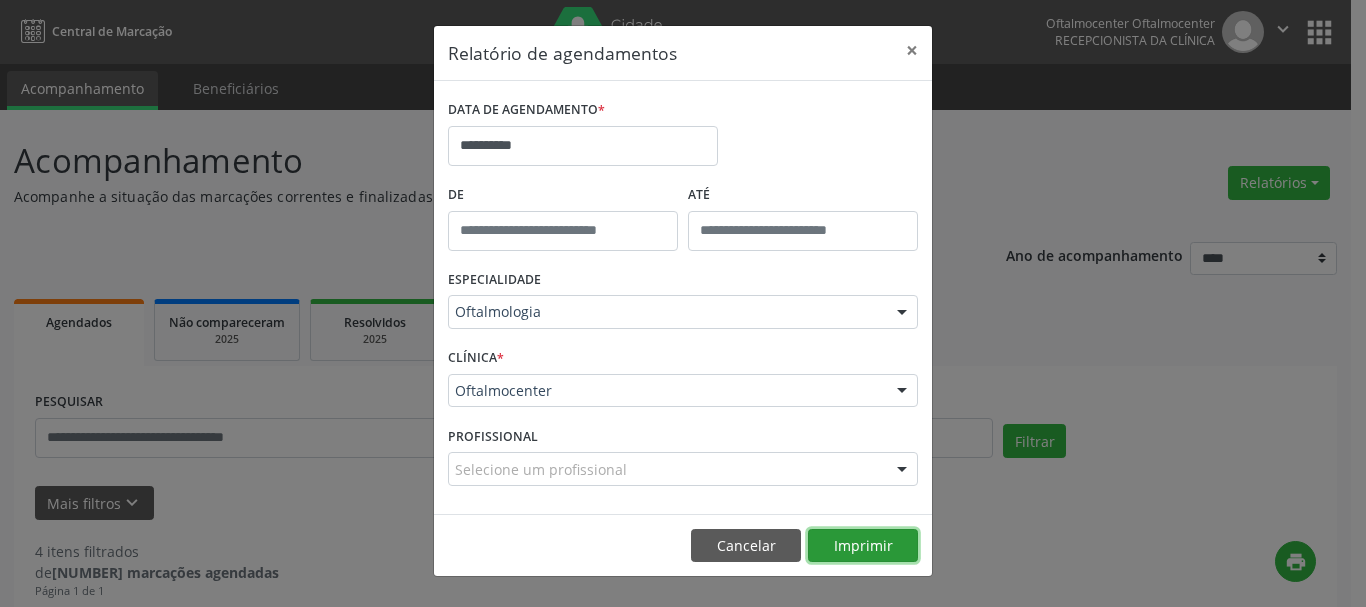 click on "Imprimir" at bounding box center (863, 546) 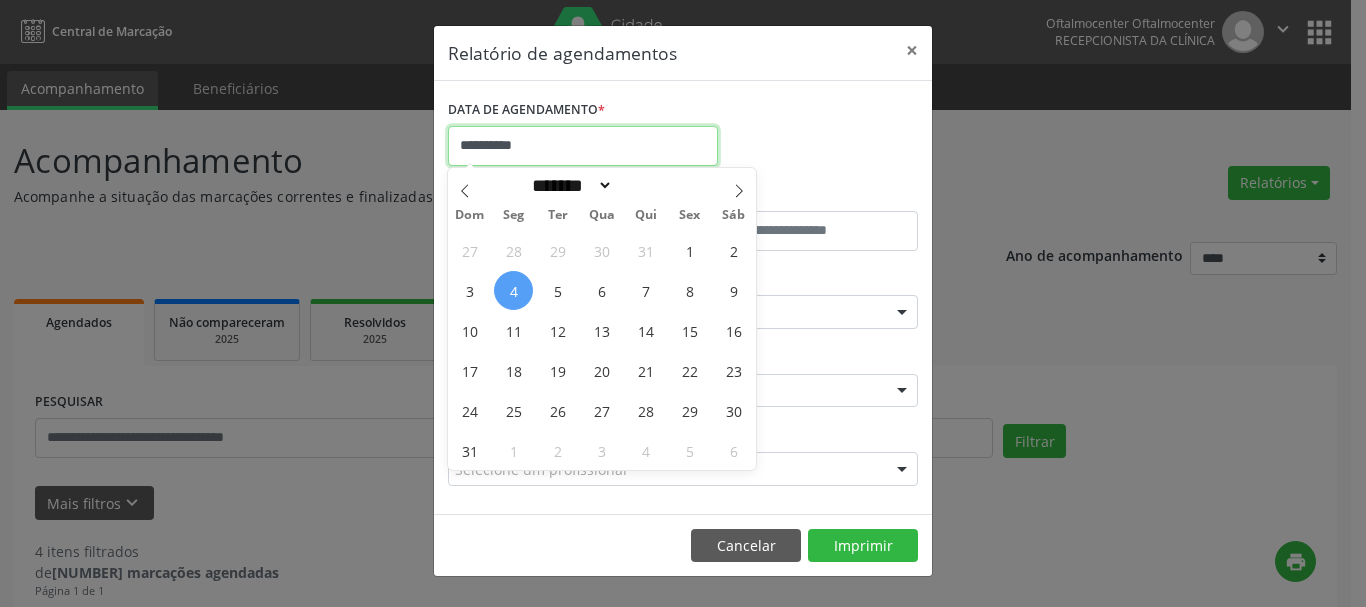 click on "**********" at bounding box center [583, 146] 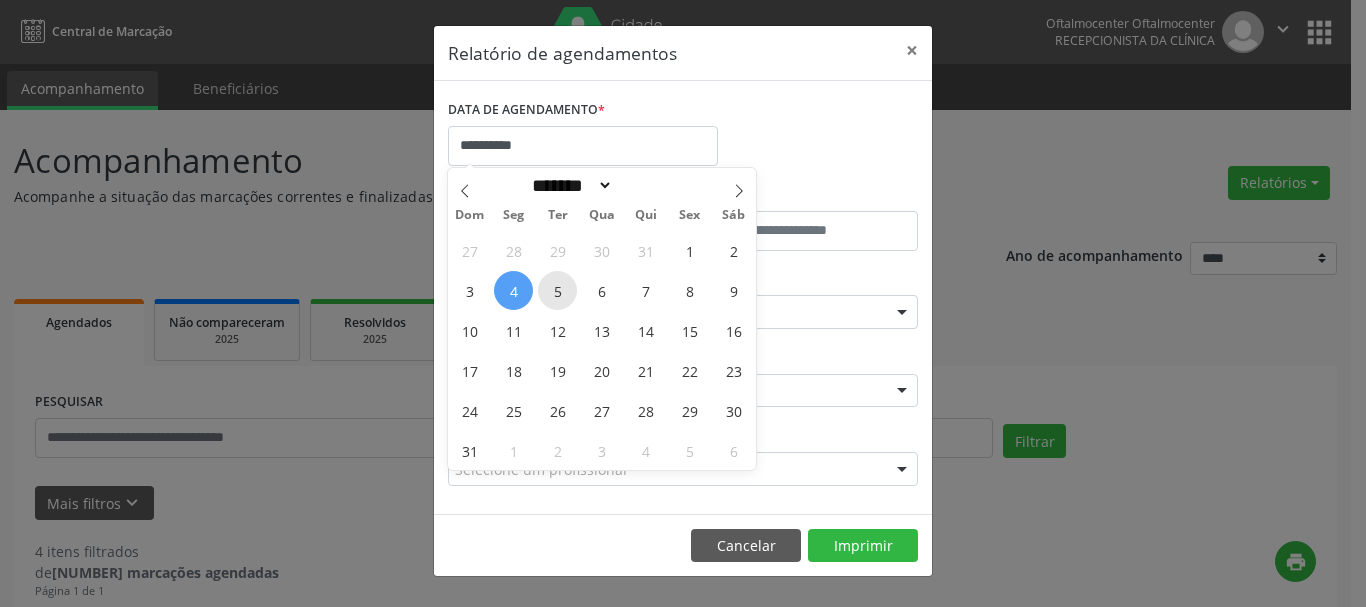 click on "5" at bounding box center (557, 290) 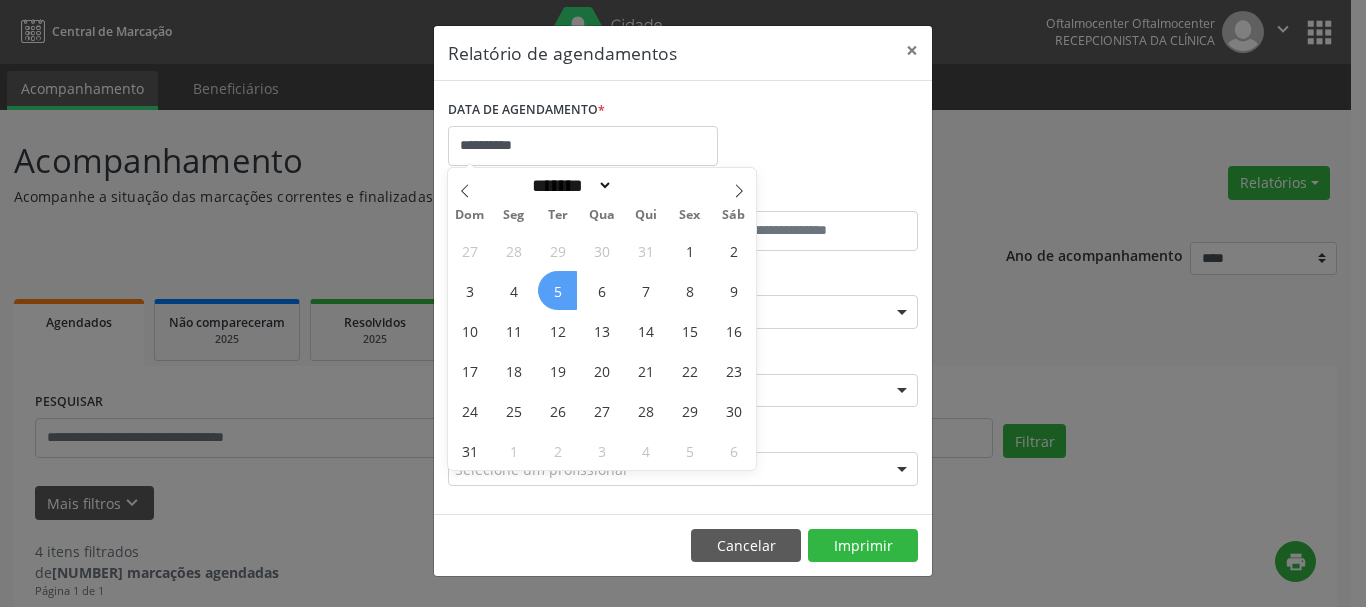 click on "5" at bounding box center (557, 290) 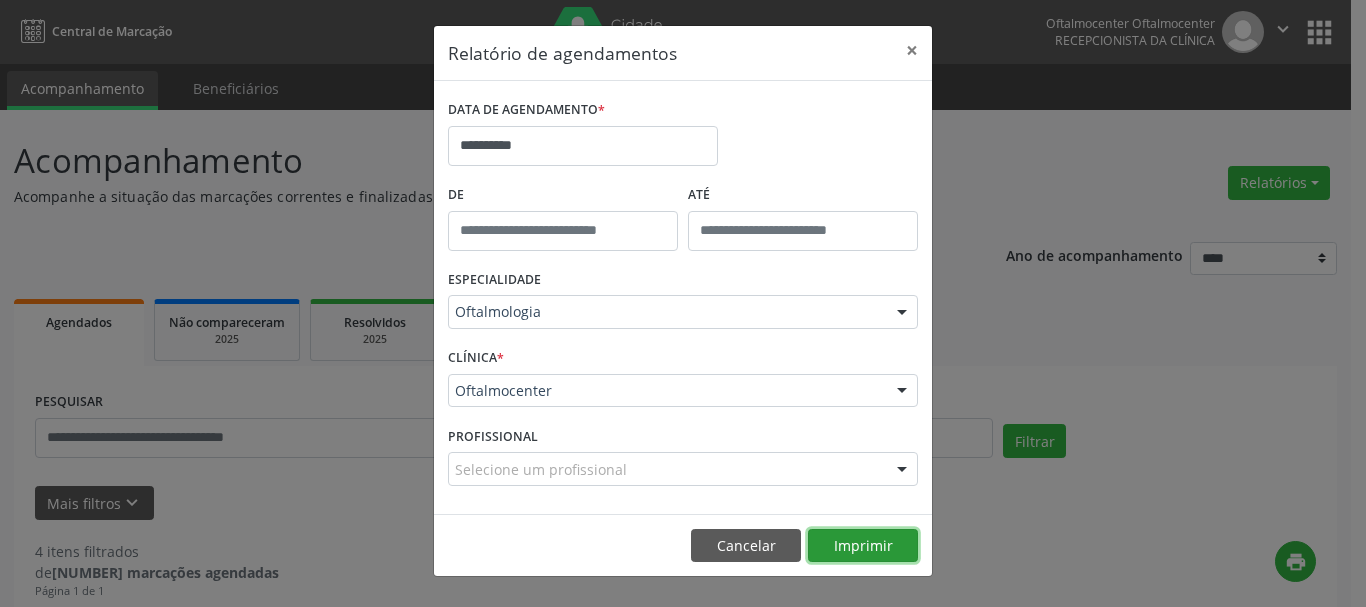 click on "Imprimir" at bounding box center (863, 546) 